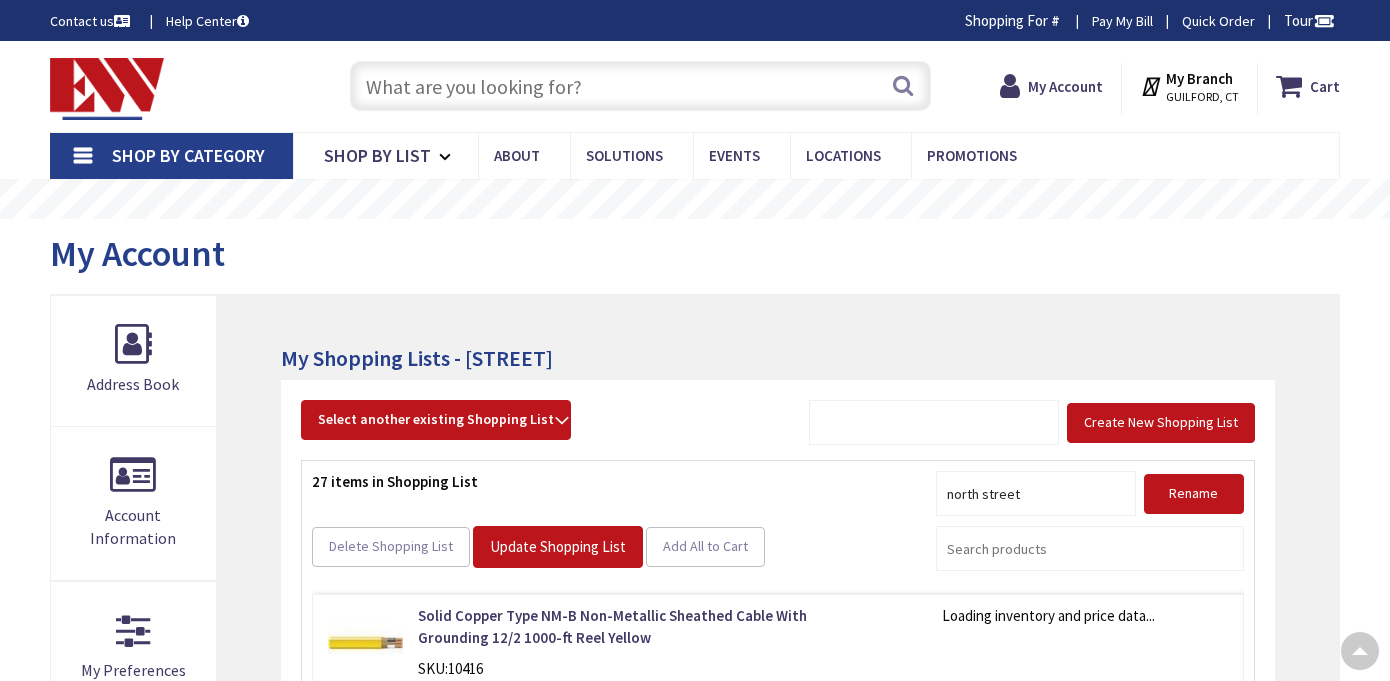 scroll, scrollTop: 385, scrollLeft: 0, axis: vertical 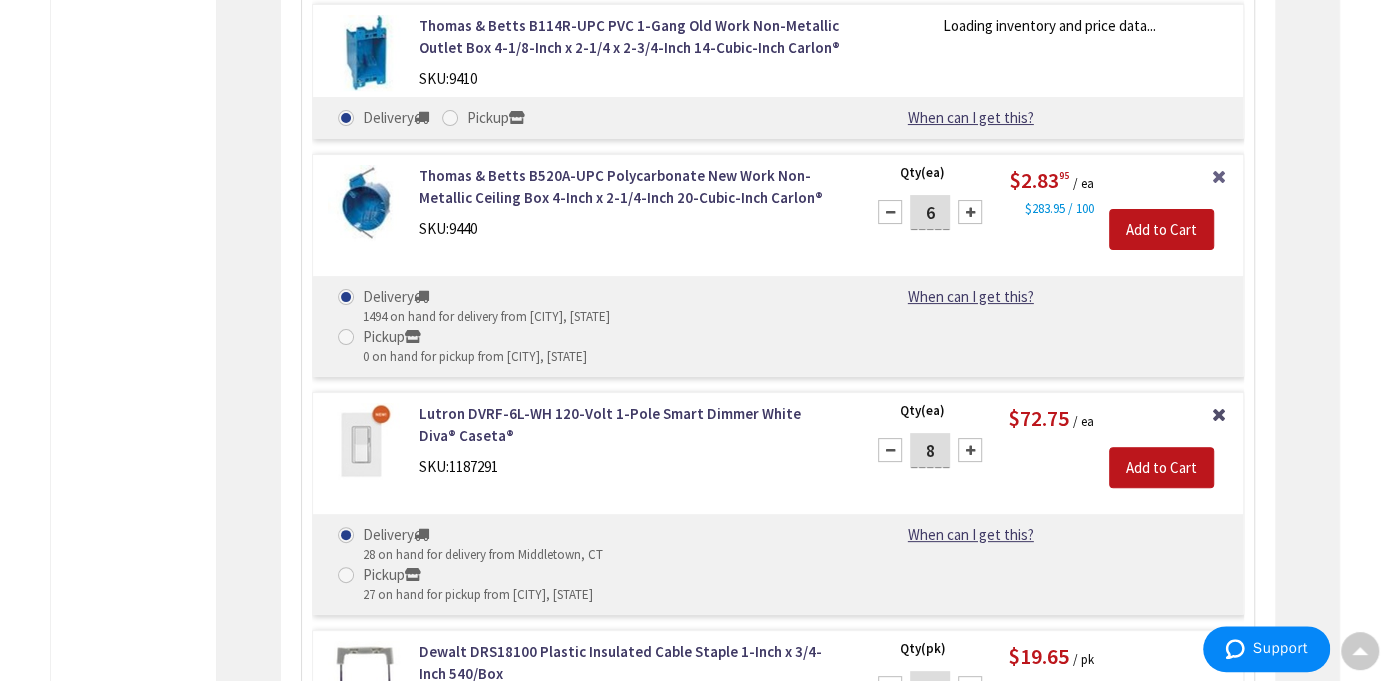 click on "Remove Item" at bounding box center [1219, 412] 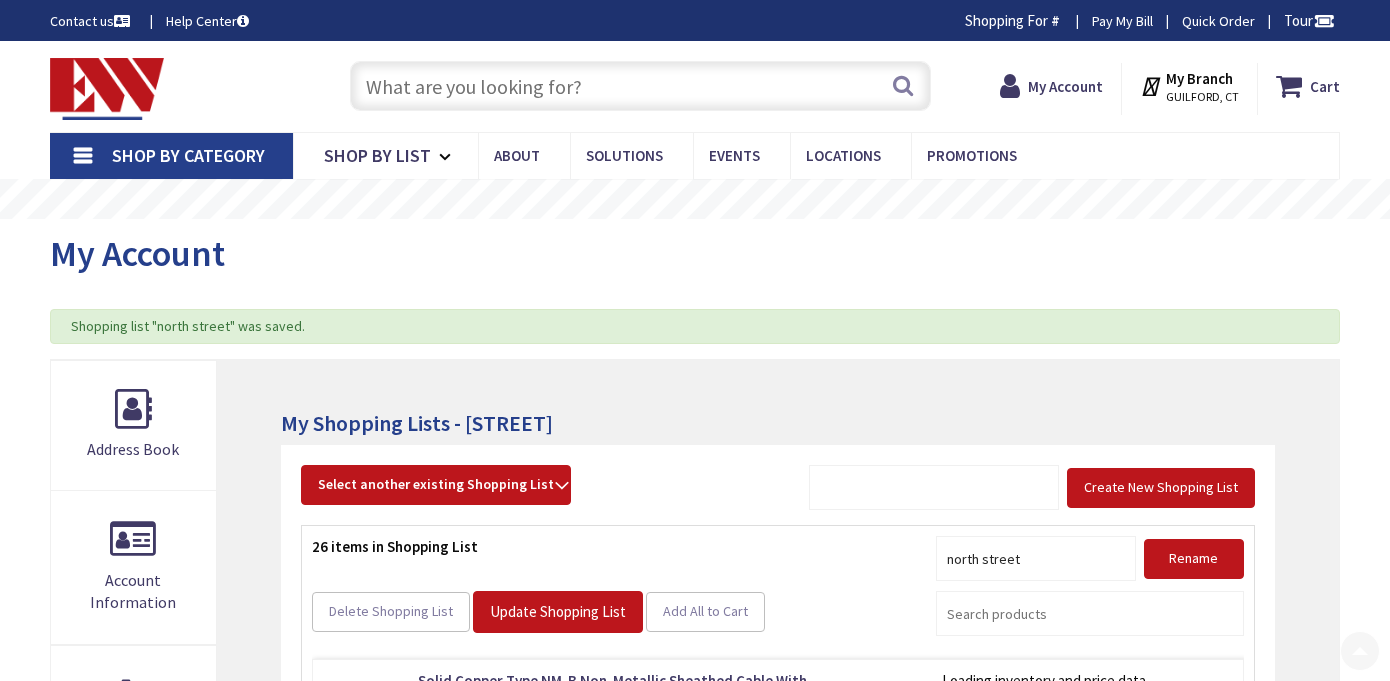 scroll, scrollTop: 383, scrollLeft: 0, axis: vertical 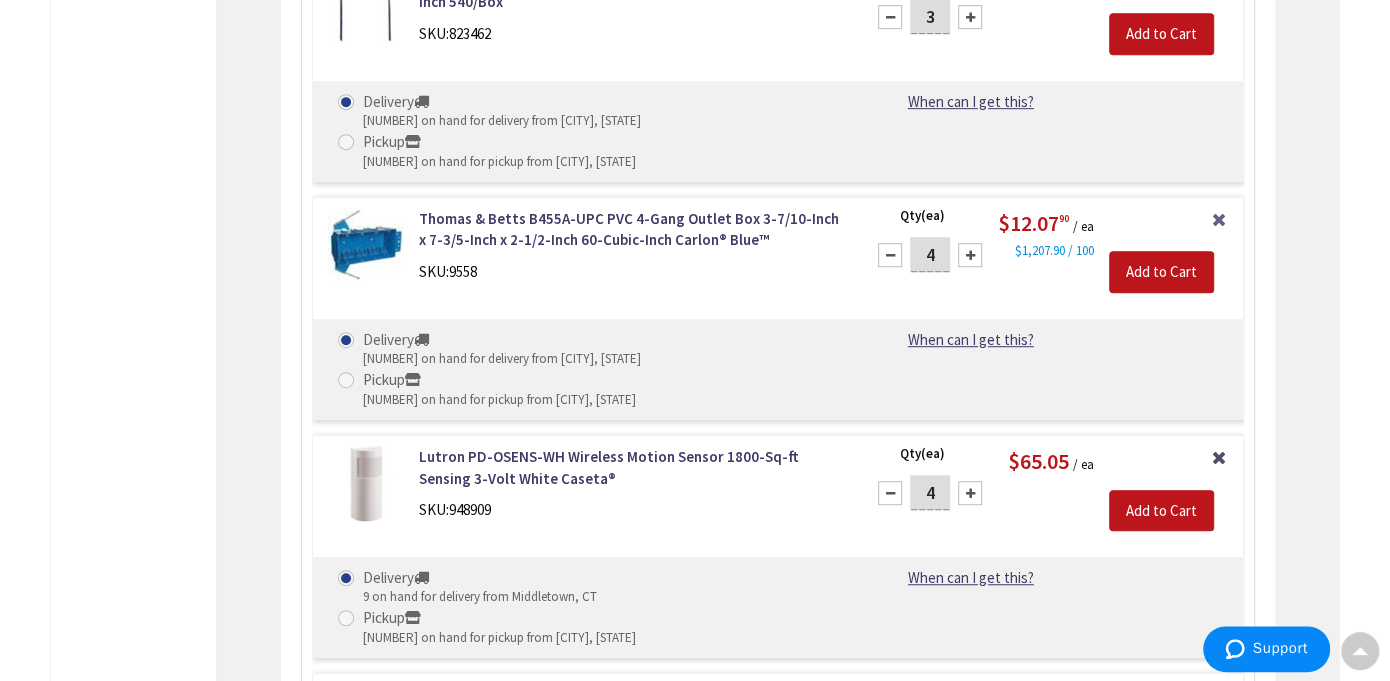 click on "Remove Item" at bounding box center [1219, 455] 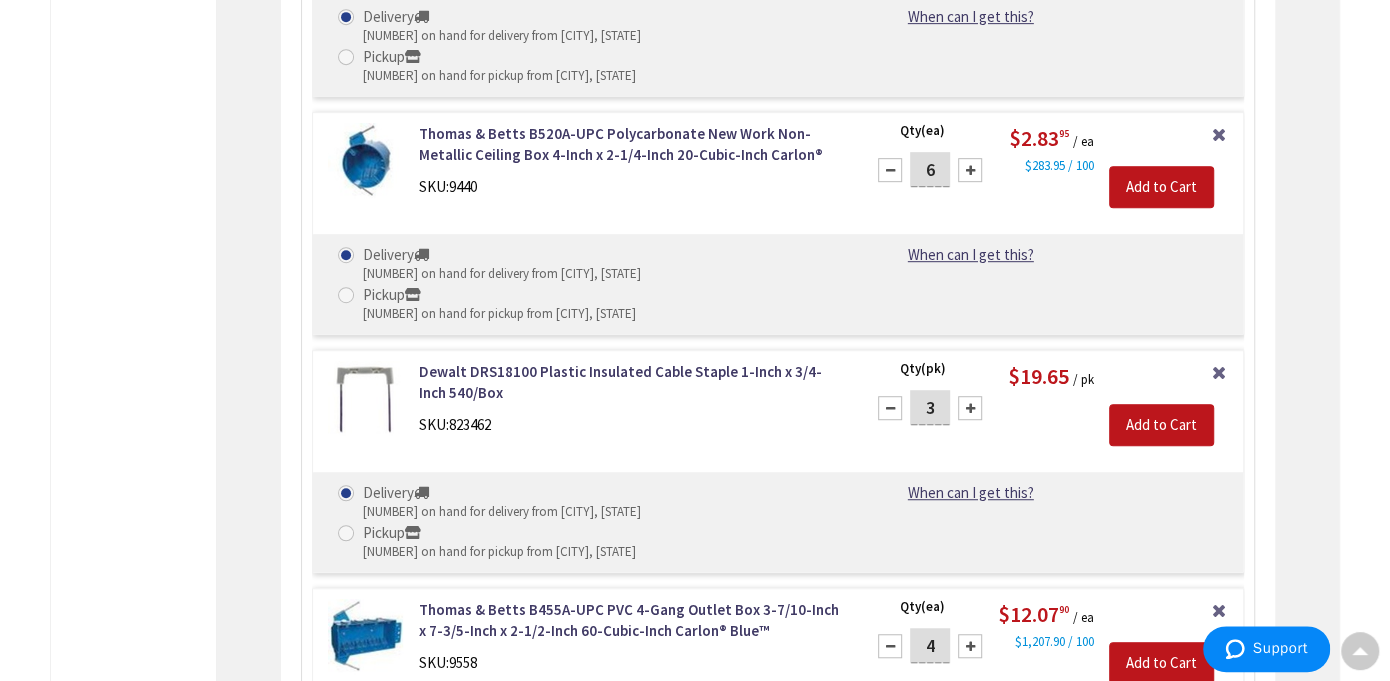 scroll, scrollTop: 5766, scrollLeft: 0, axis: vertical 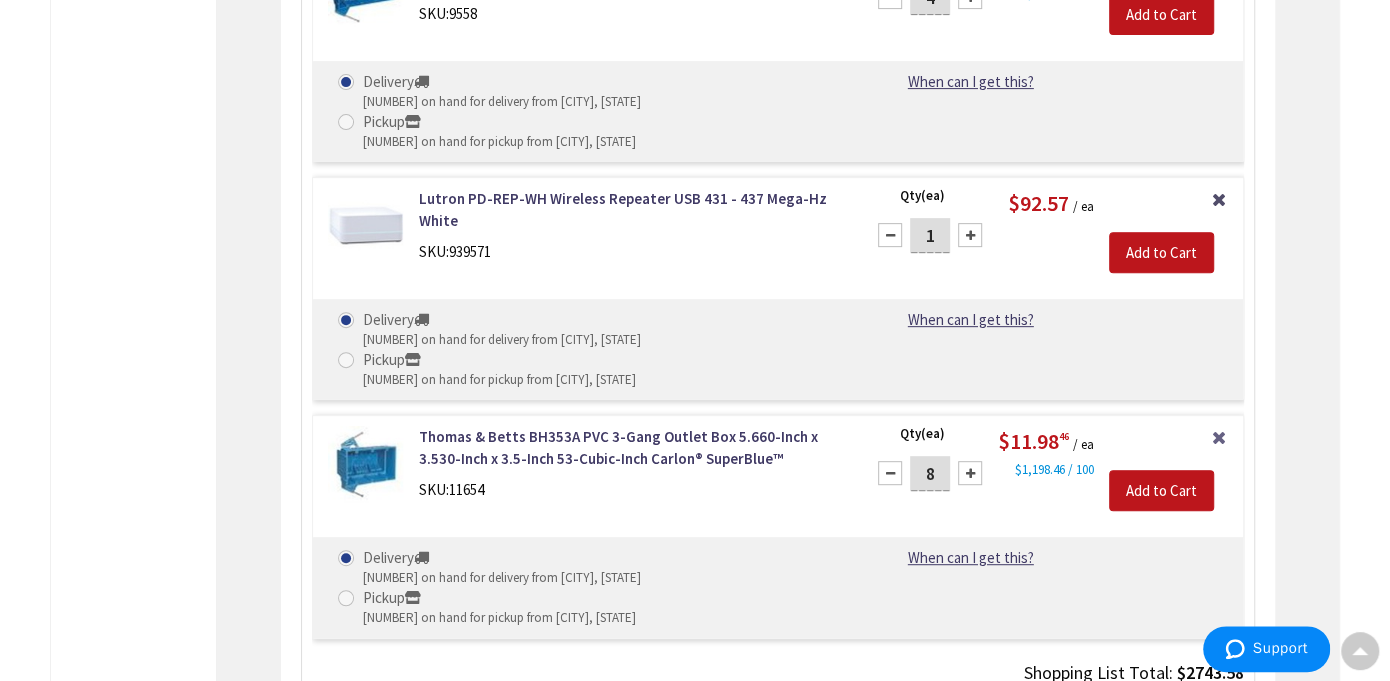 click on "Remove Item" at bounding box center [1219, 197] 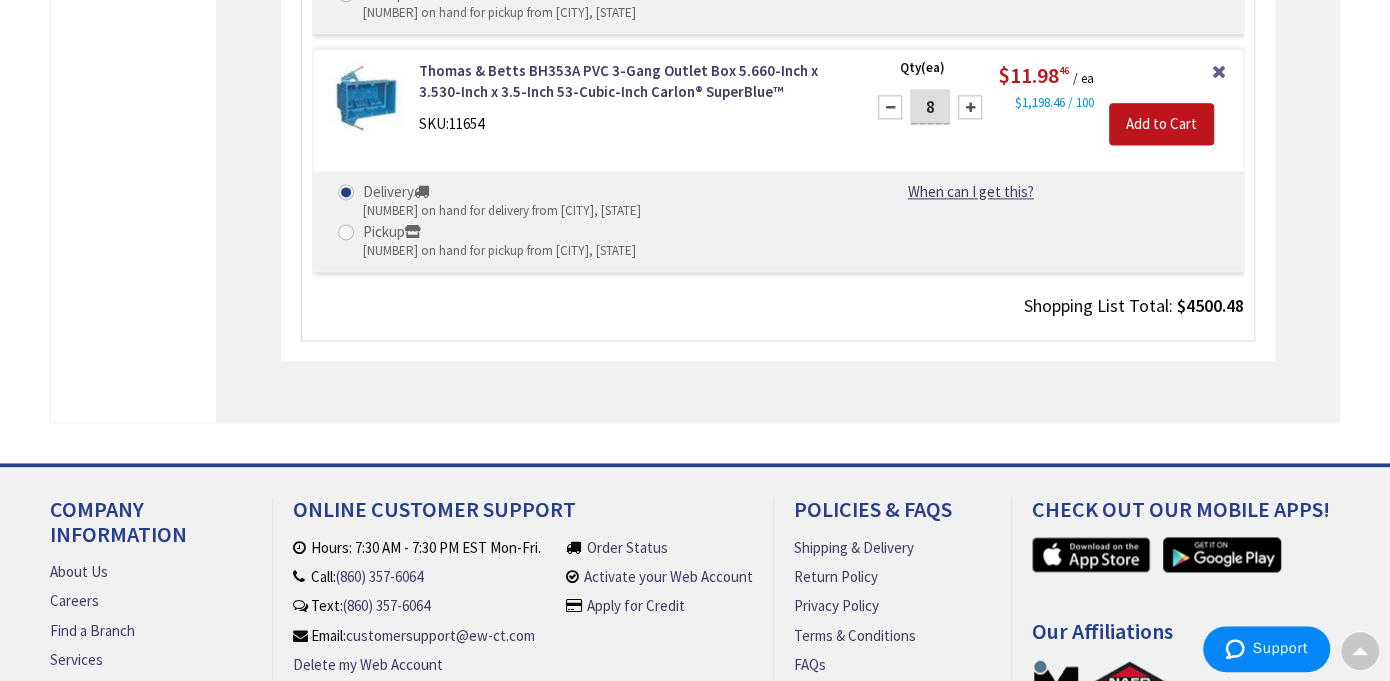 scroll, scrollTop: 6149, scrollLeft: 0, axis: vertical 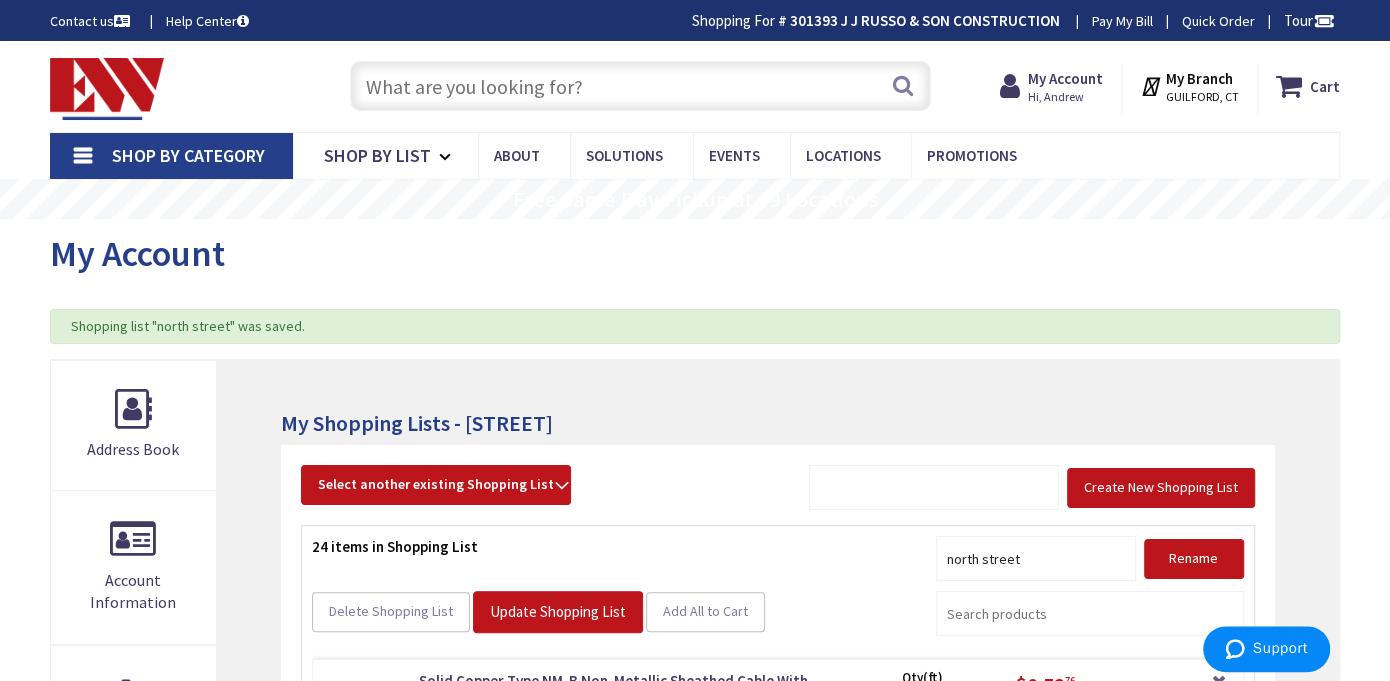 click at bounding box center (640, 86) 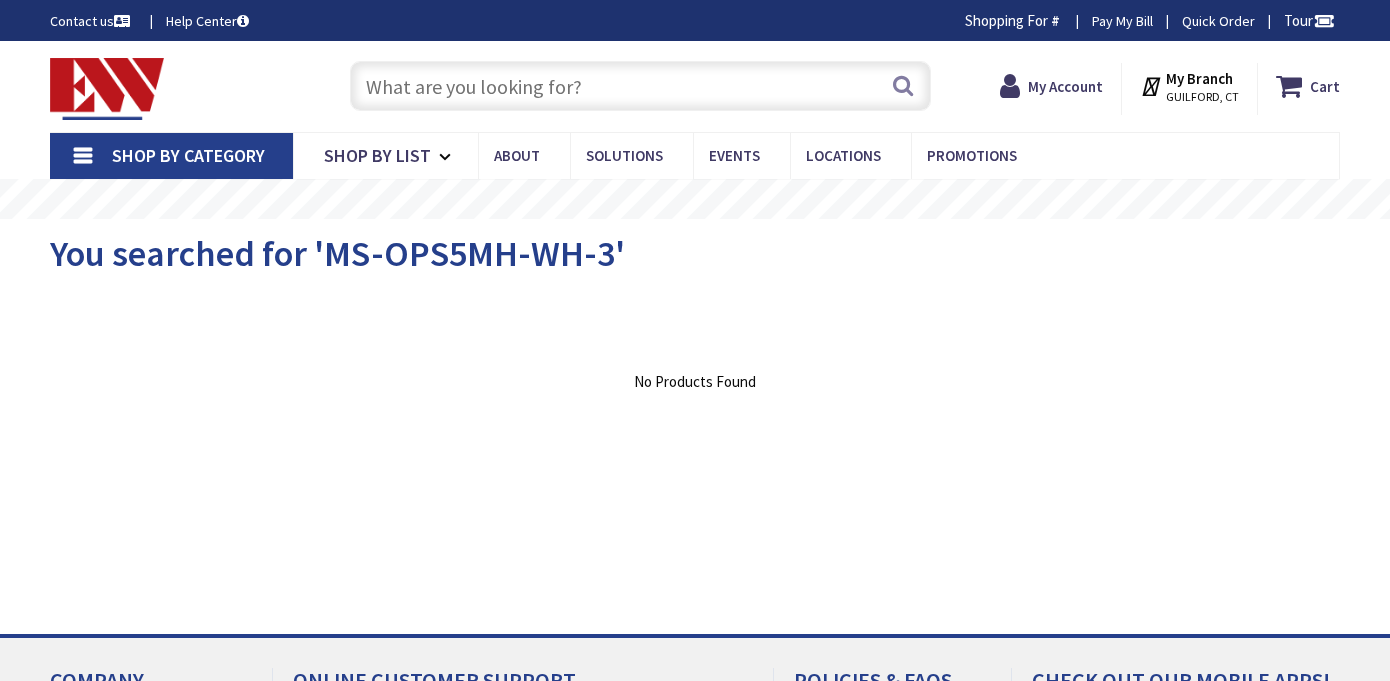 scroll, scrollTop: 0, scrollLeft: 0, axis: both 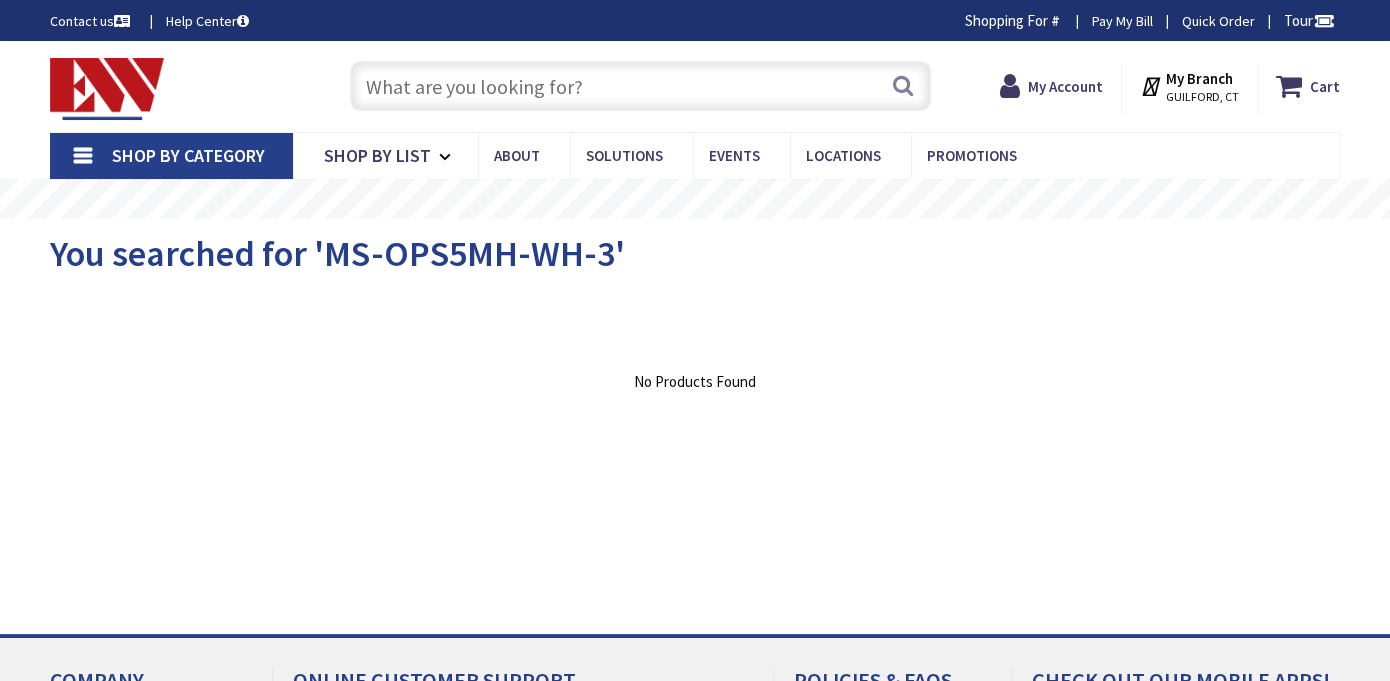 click at bounding box center [640, 86] 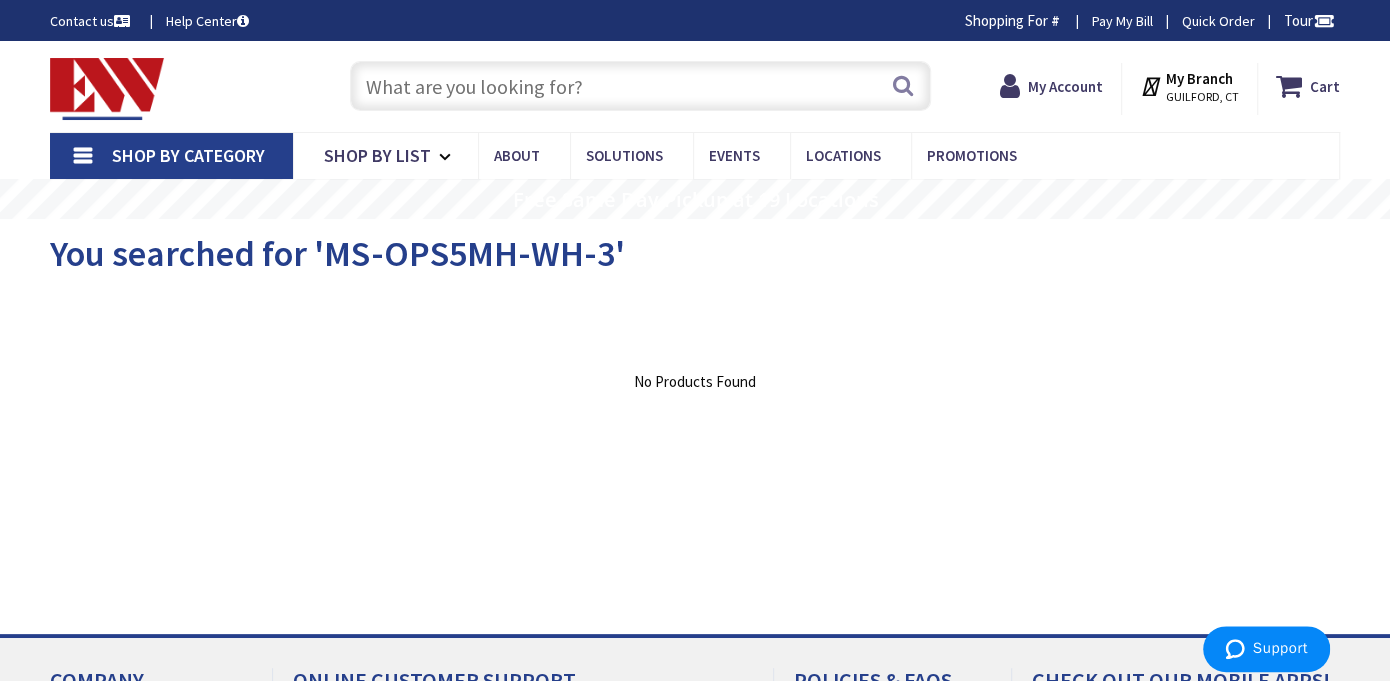 paste on "MS-OPS5MH-WH-3" 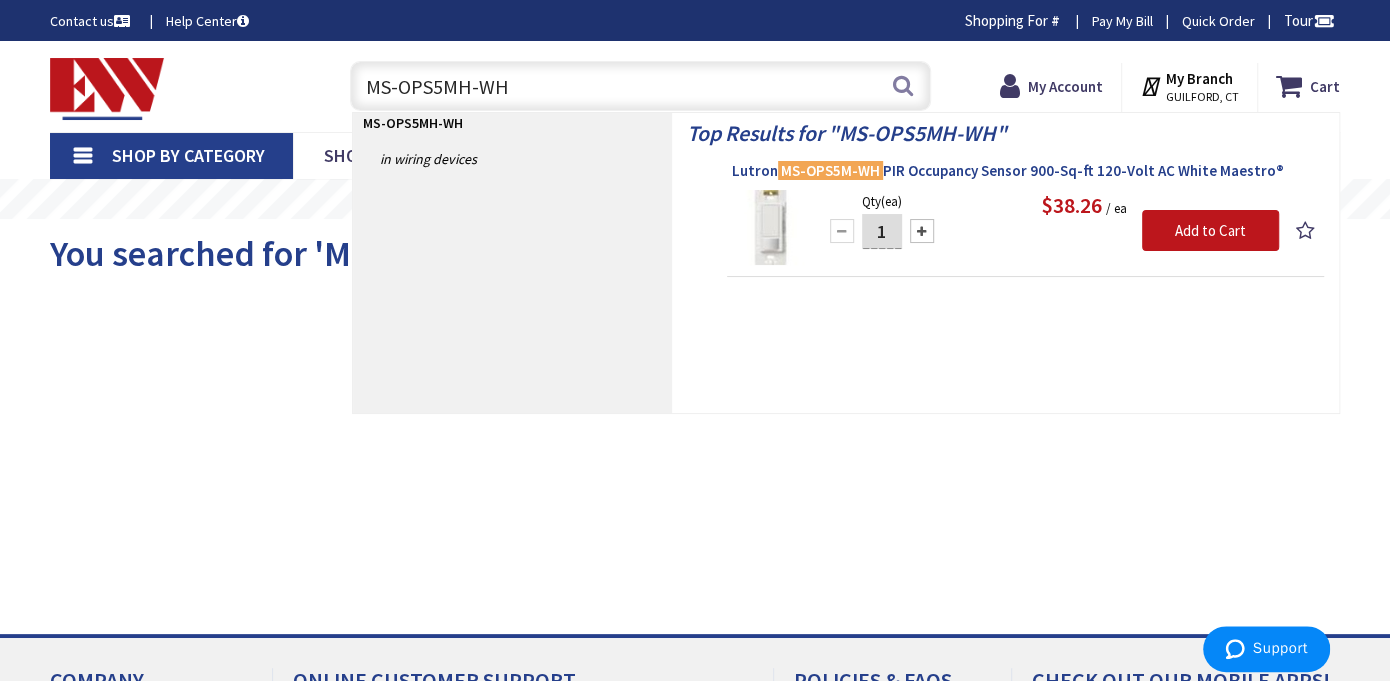 type on "MS-OPS5MH-WH" 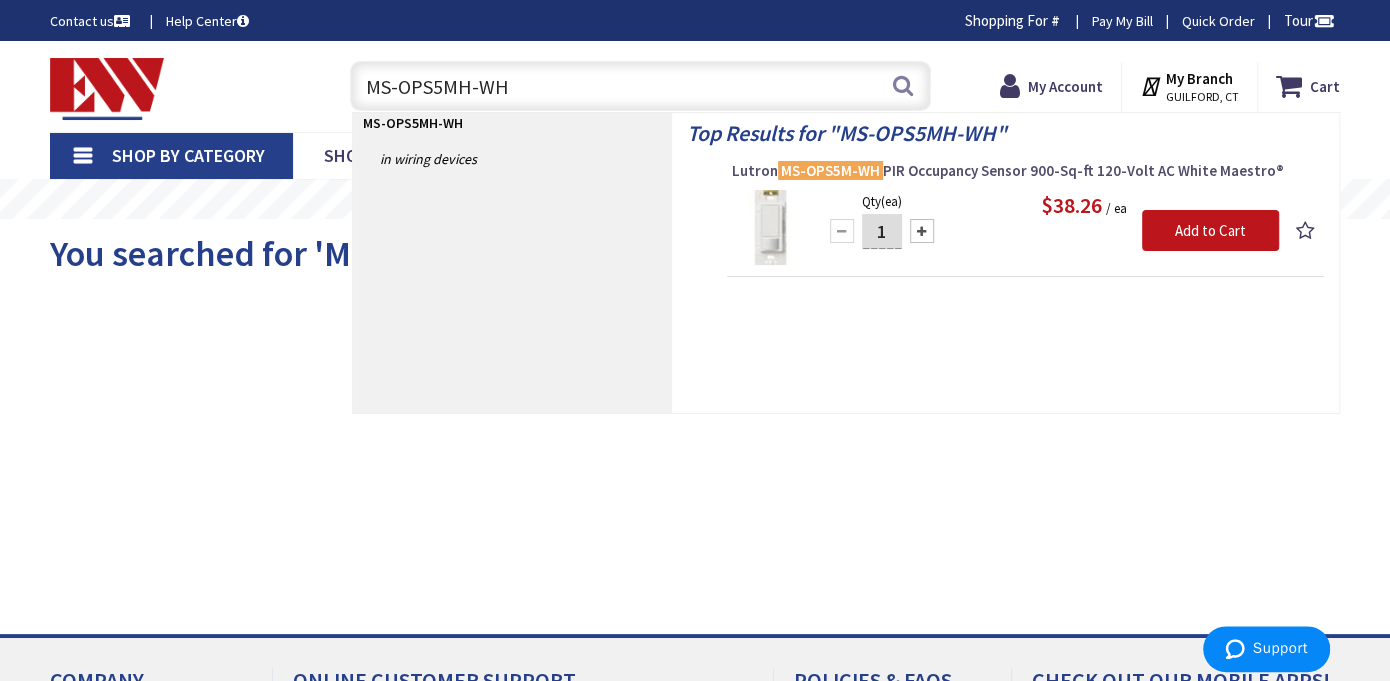 click on "Lutron  MS-OPS5M-WH  PIR Occupancy Sensor 900-Sq-ft 120-Volt AC White Maestro®" at bounding box center [1025, 171] 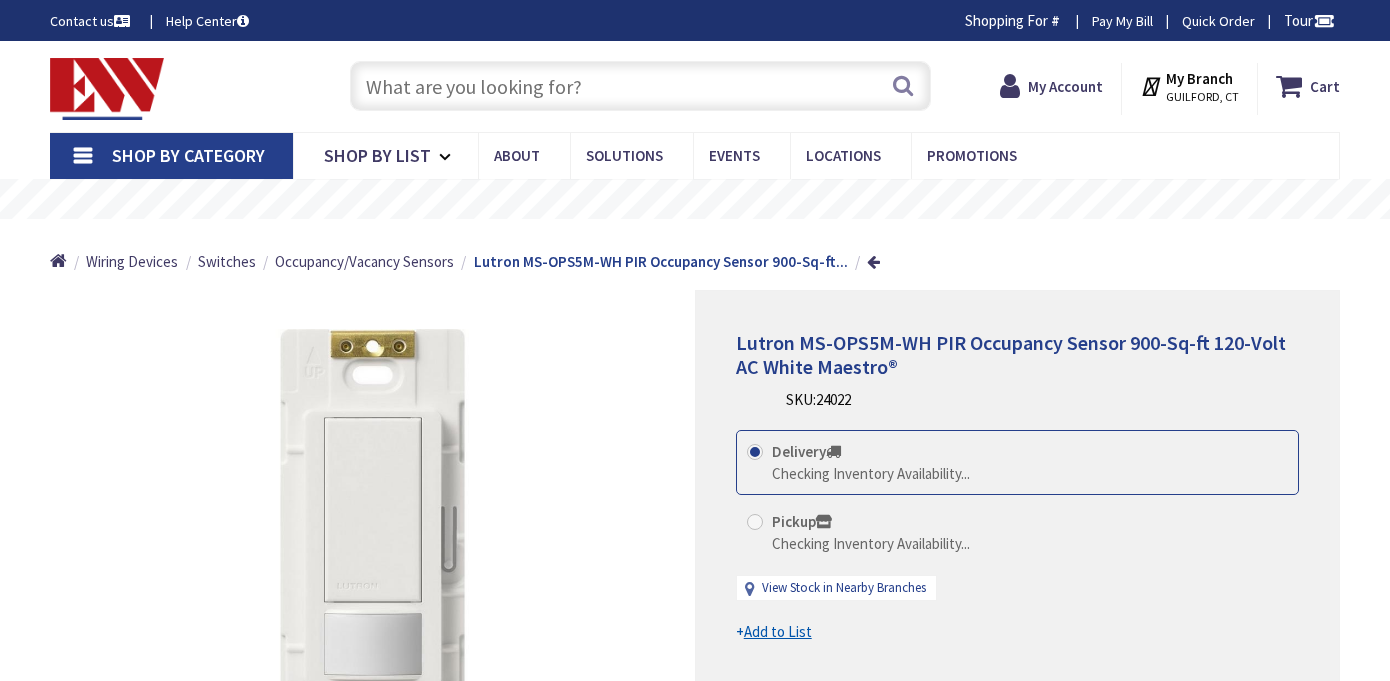 scroll, scrollTop: 0, scrollLeft: 0, axis: both 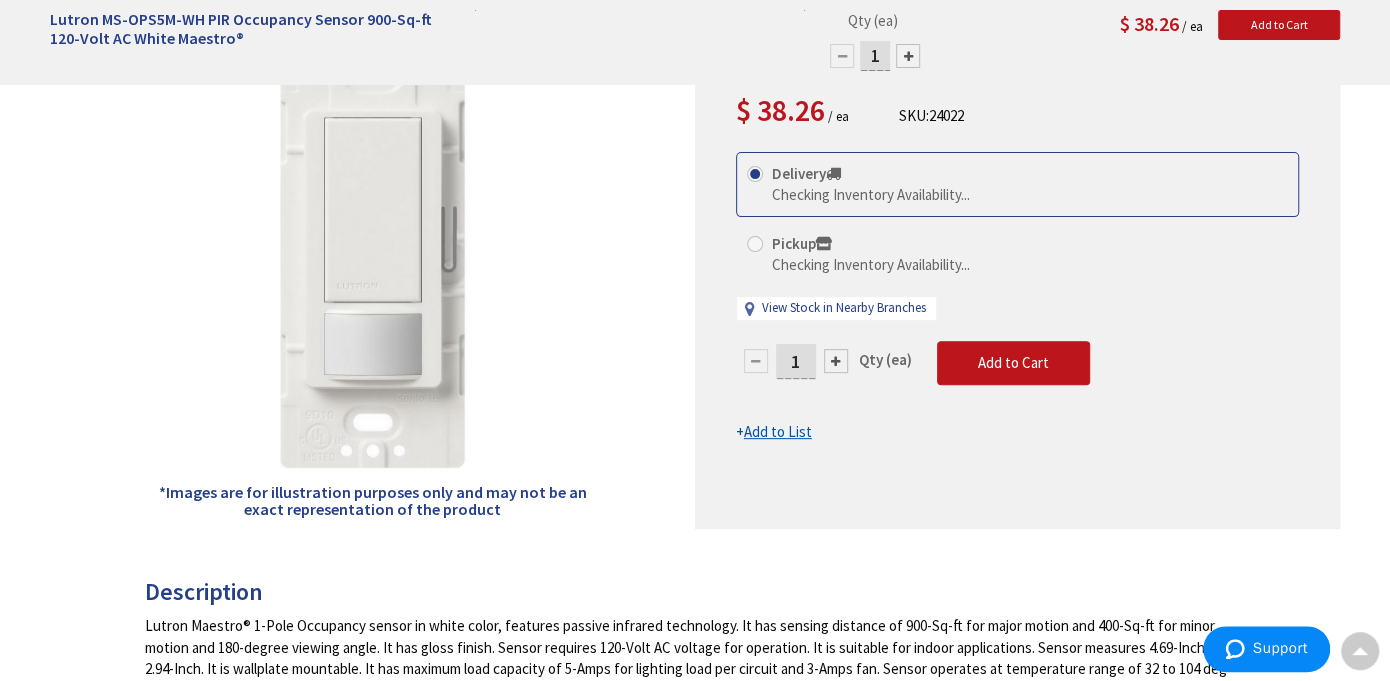 drag, startPoint x: 803, startPoint y: 371, endPoint x: 804, endPoint y: 348, distance: 23.021729 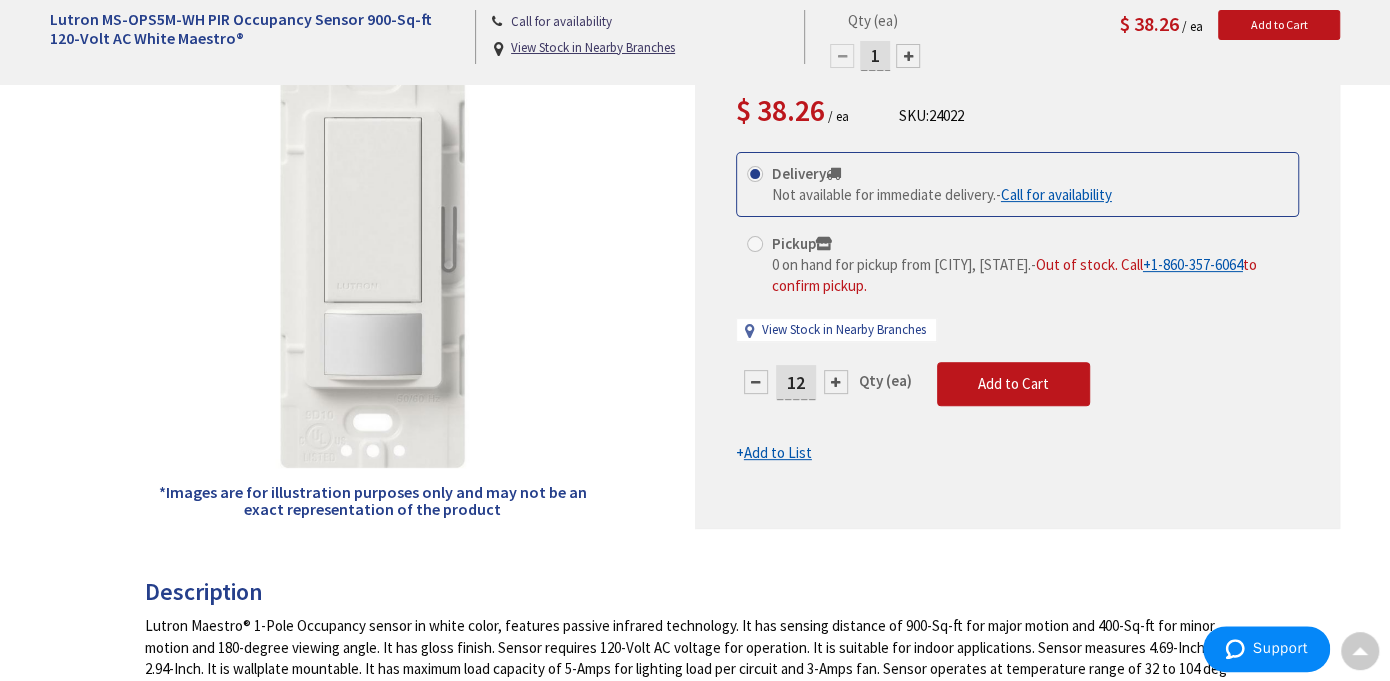 type on "12" 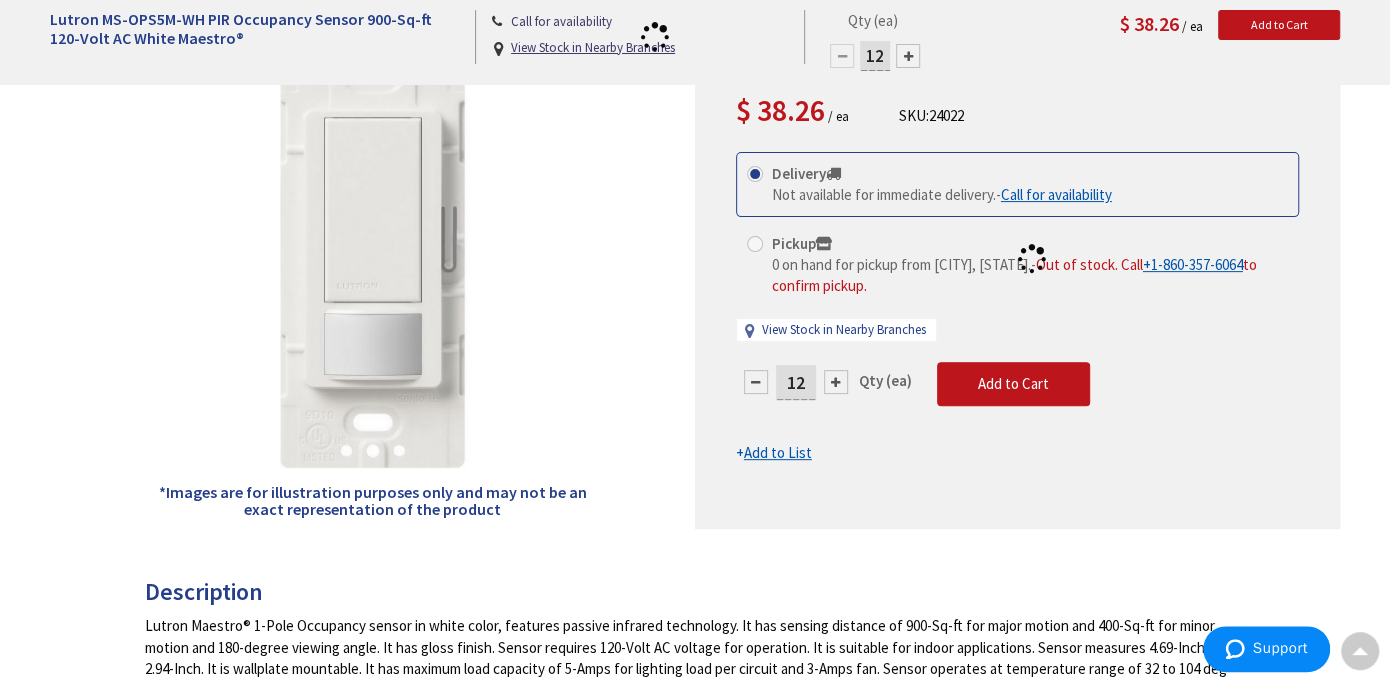 click on "This product is Discontinued
Delivery
Not available for immediate delivery.
-  Call for availability
Pickup
0 on hand for pickup from Guilford, CT.
-  Out of stock. Call  +1-860-357-6064  to confirm pickup.
View Stock in Nearby Branches" at bounding box center [1017, 308] 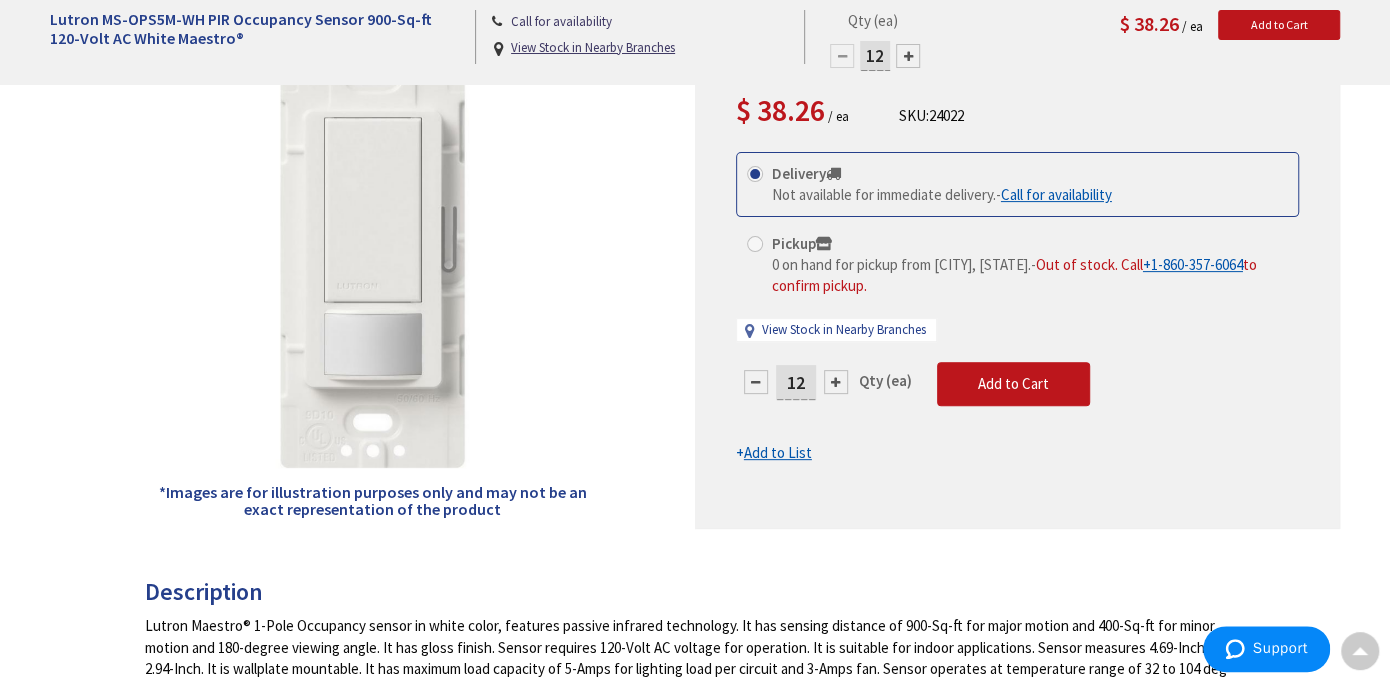 click on "Add to List" at bounding box center (778, 452) 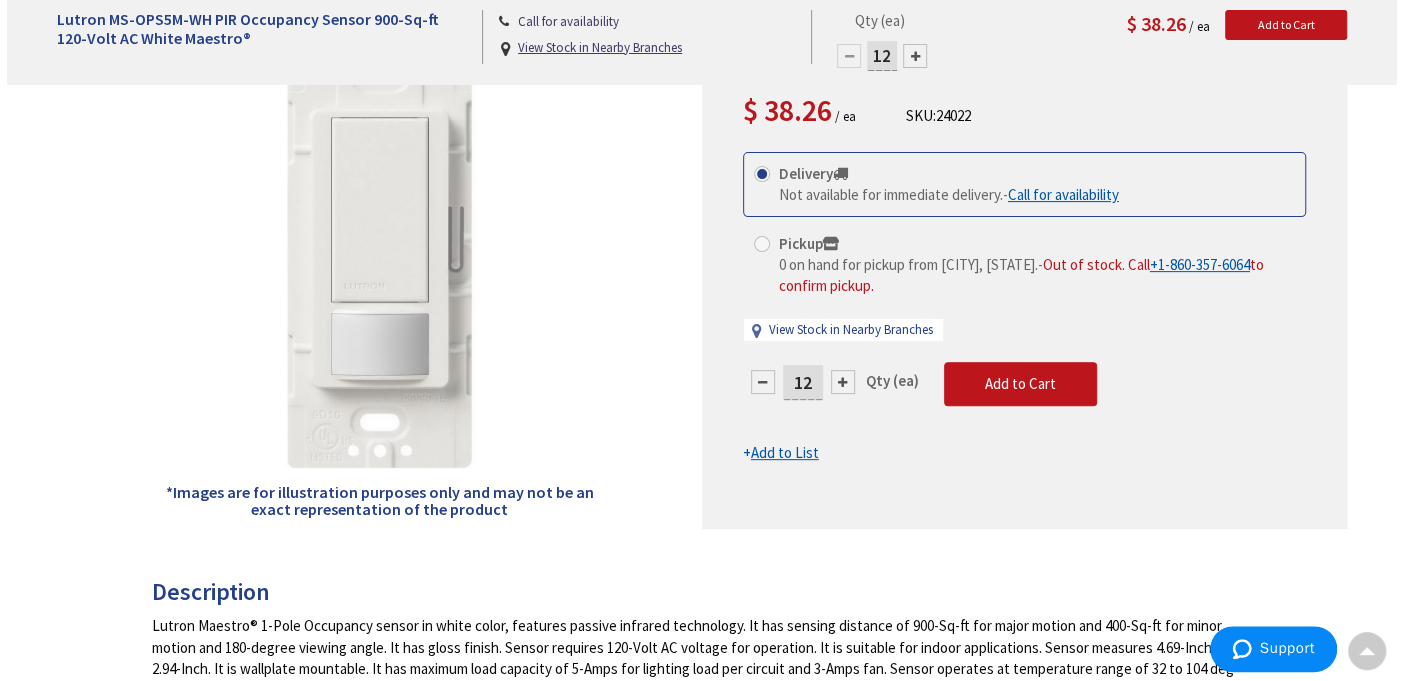 scroll, scrollTop: 300, scrollLeft: 0, axis: vertical 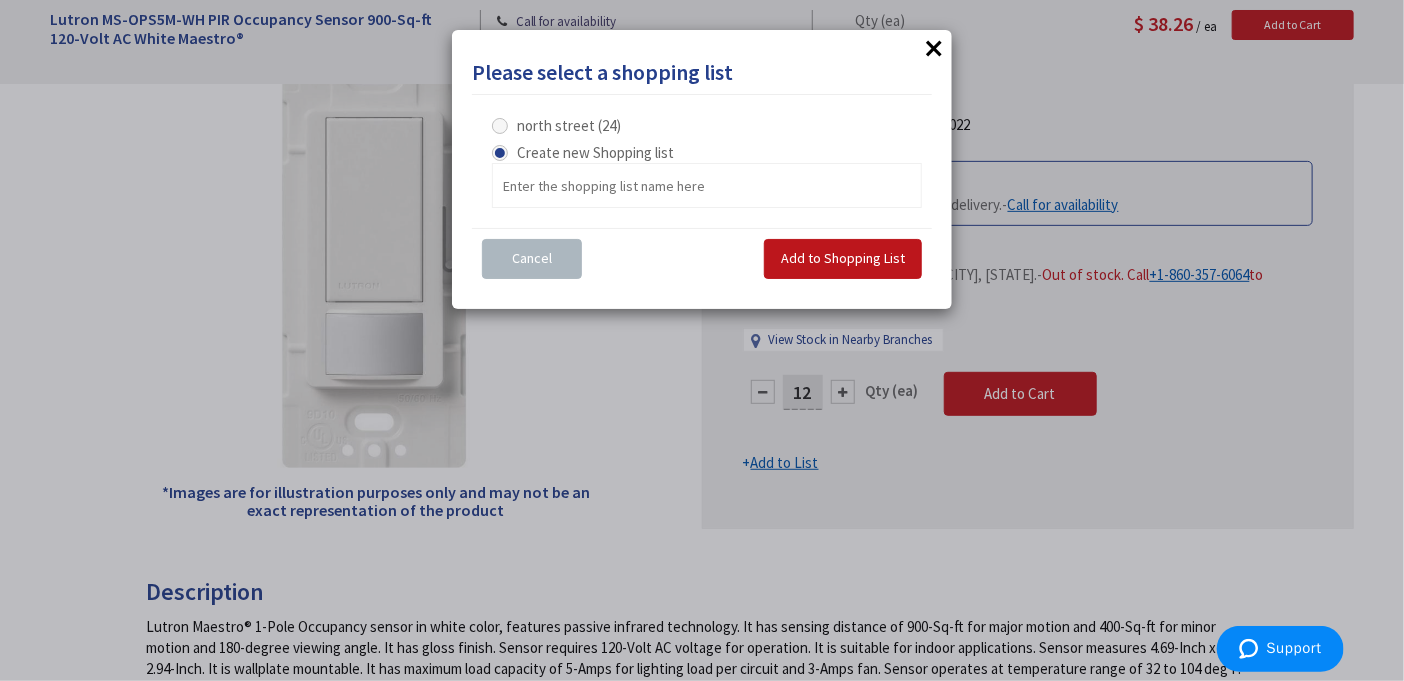 drag, startPoint x: 514, startPoint y: 126, endPoint x: 568, endPoint y: 153, distance: 60.373837 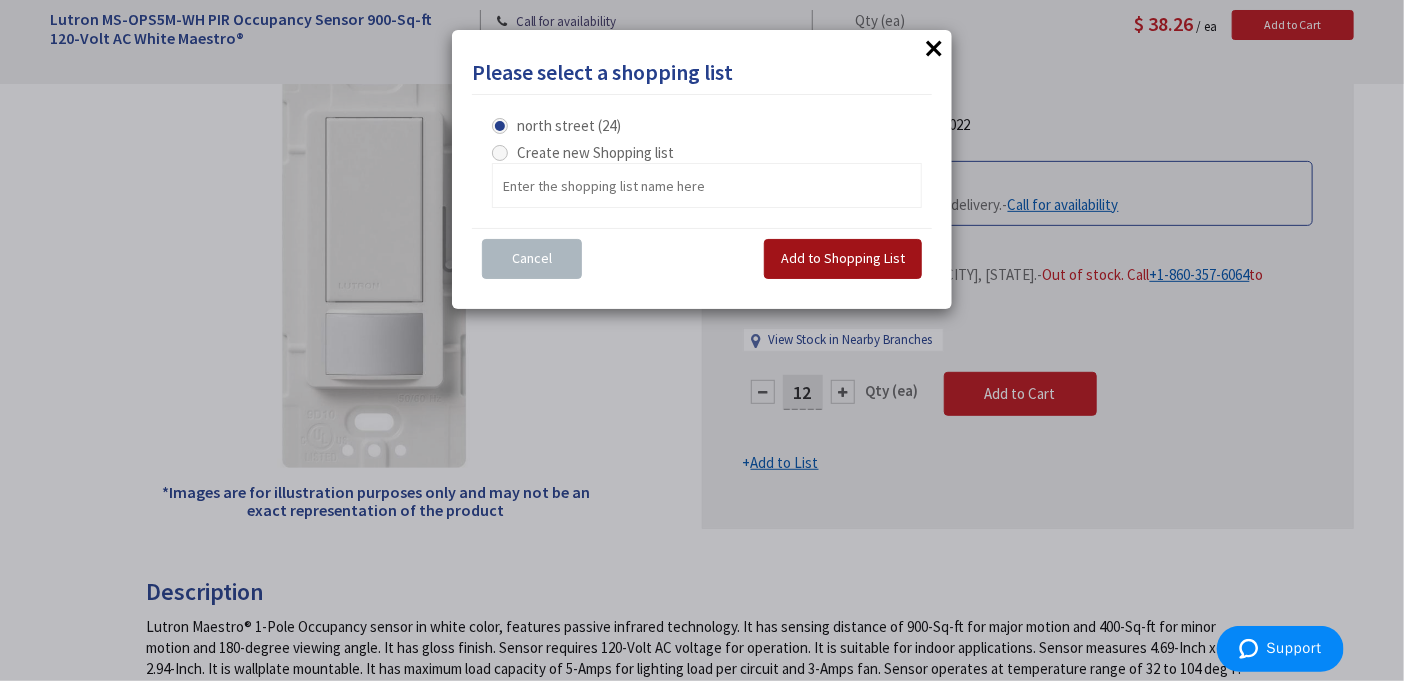 click on "Add to Shopping List" at bounding box center (843, 258) 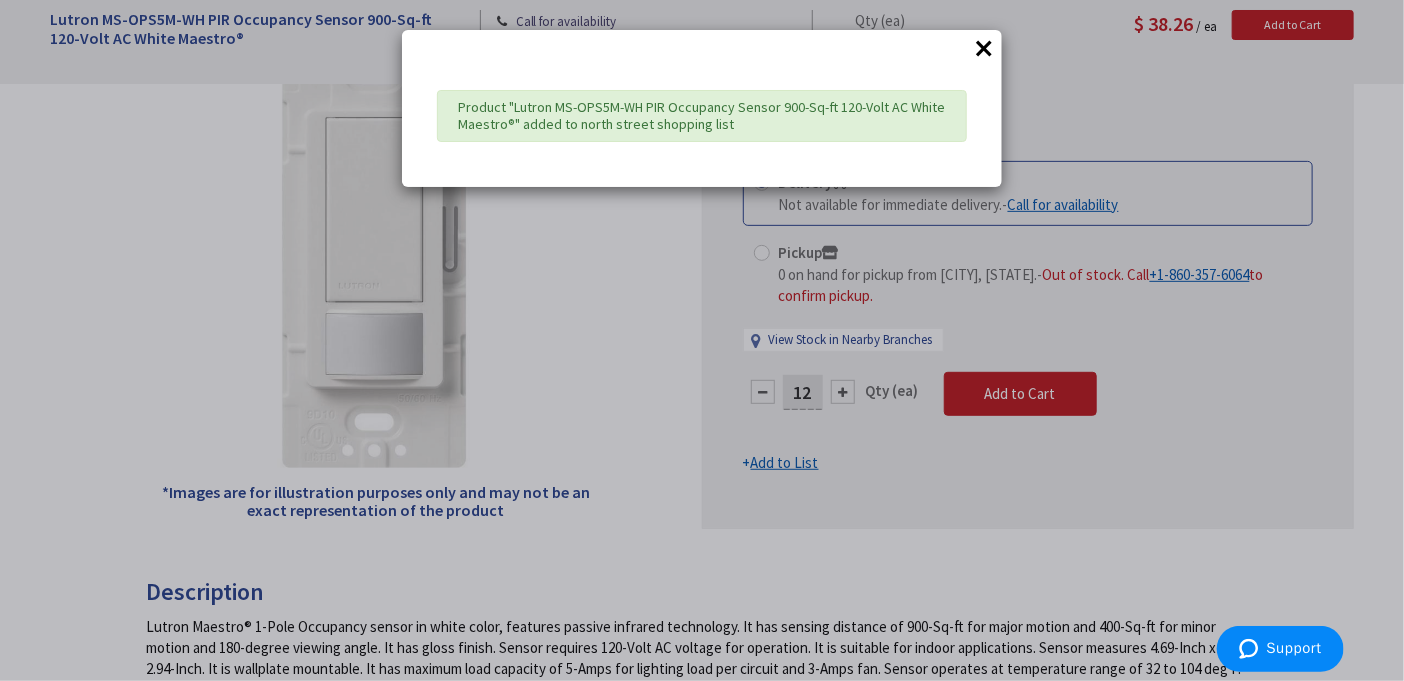 click on "×" at bounding box center [984, 48] 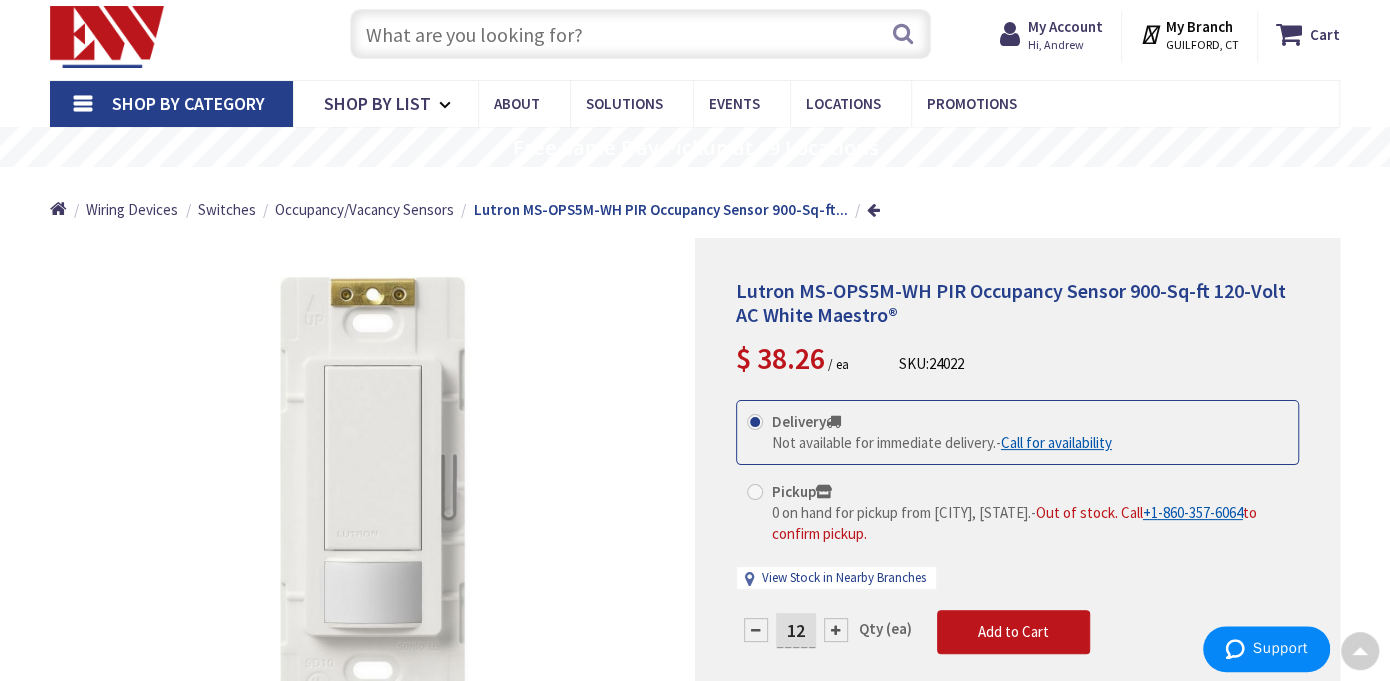 scroll, scrollTop: 0, scrollLeft: 0, axis: both 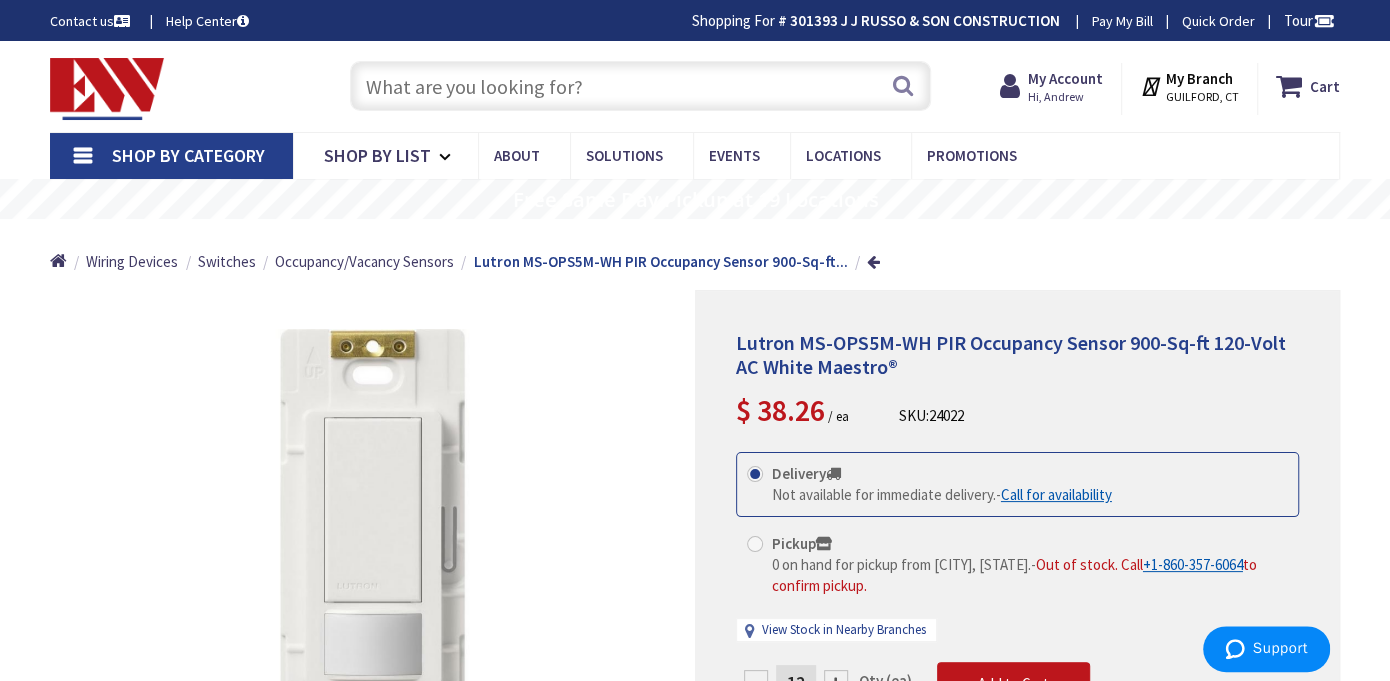 click at bounding box center [640, 86] 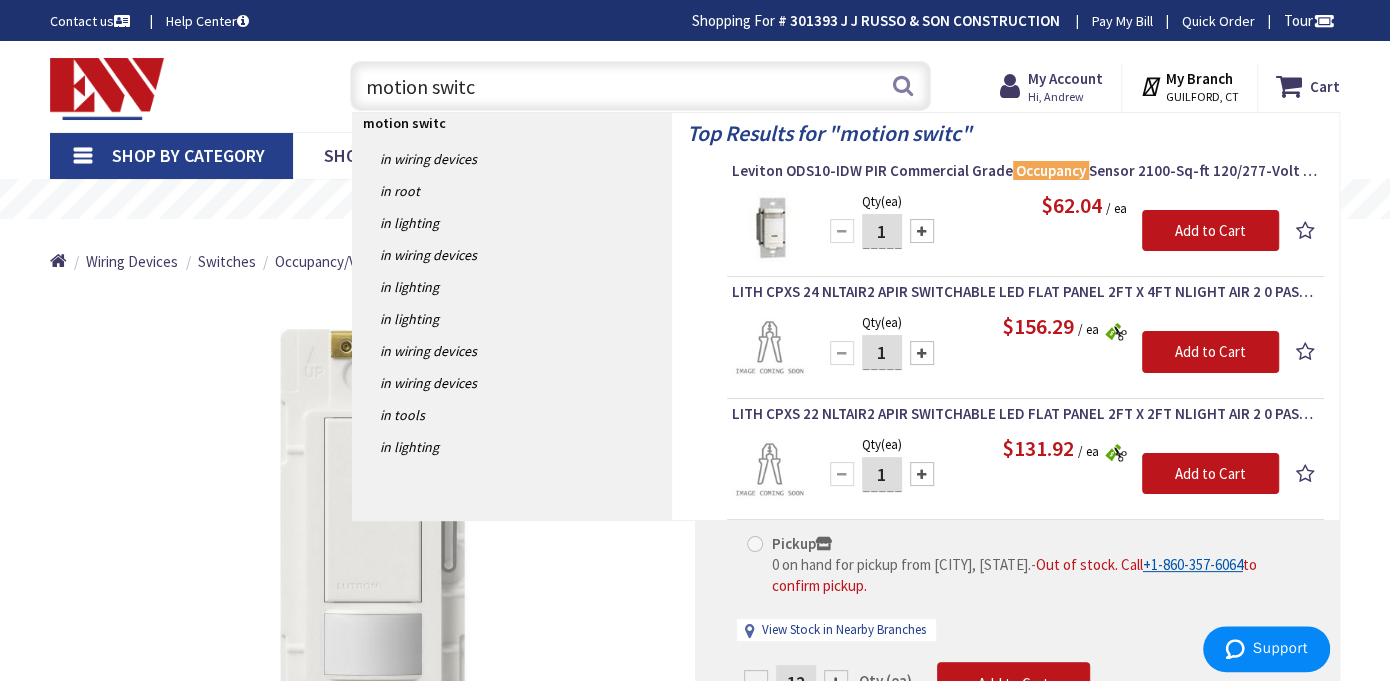 type on "motion switch" 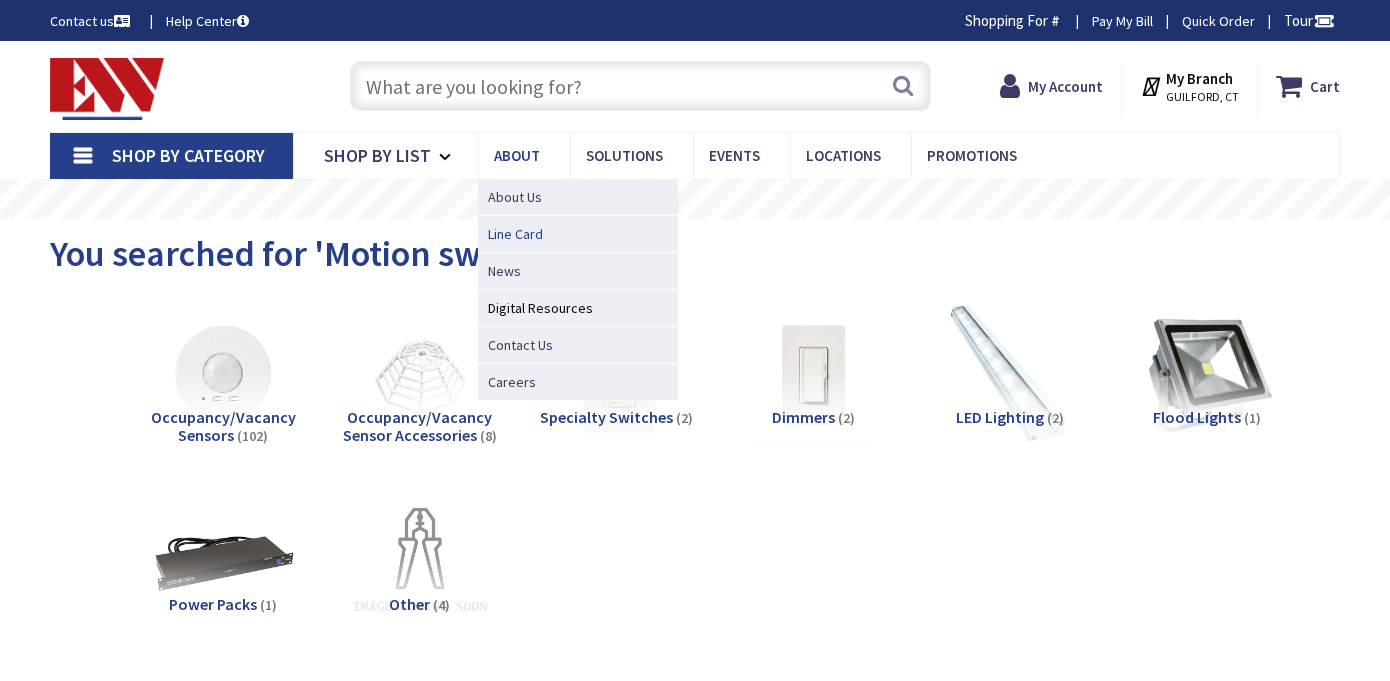 scroll, scrollTop: 0, scrollLeft: 0, axis: both 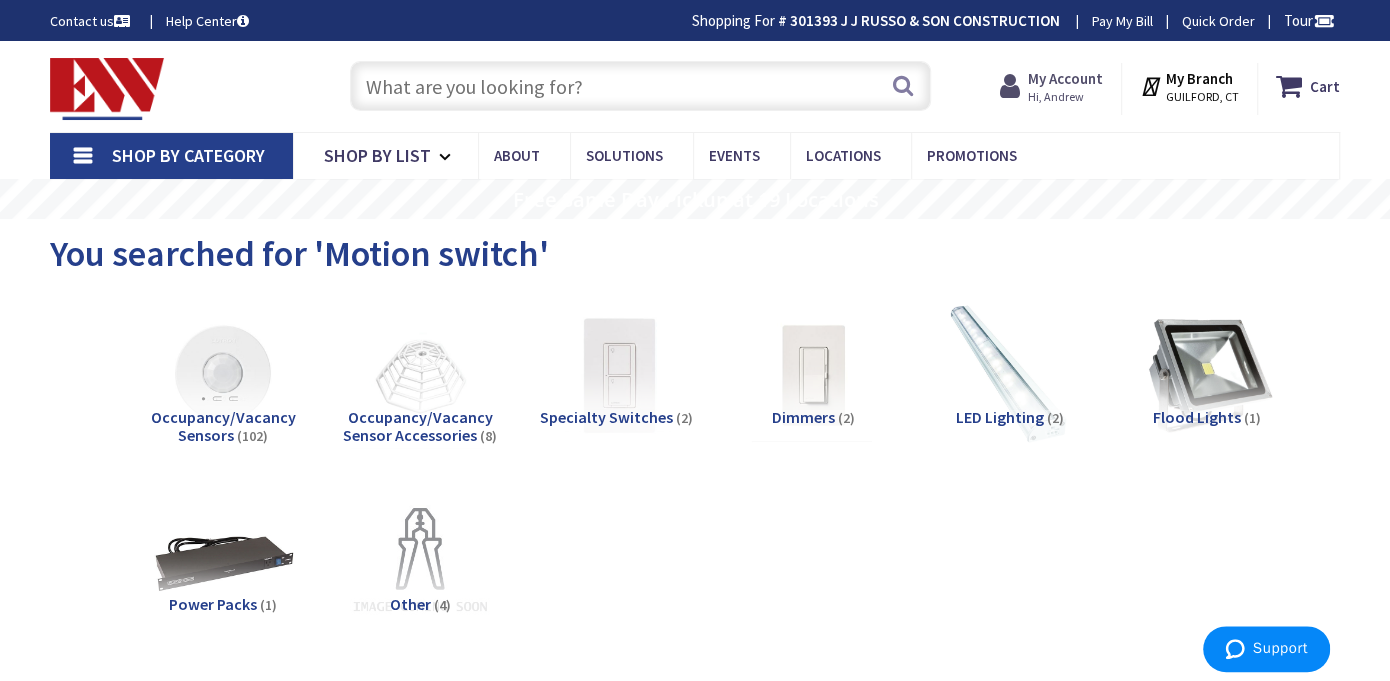 click on "My Account" at bounding box center [1065, 78] 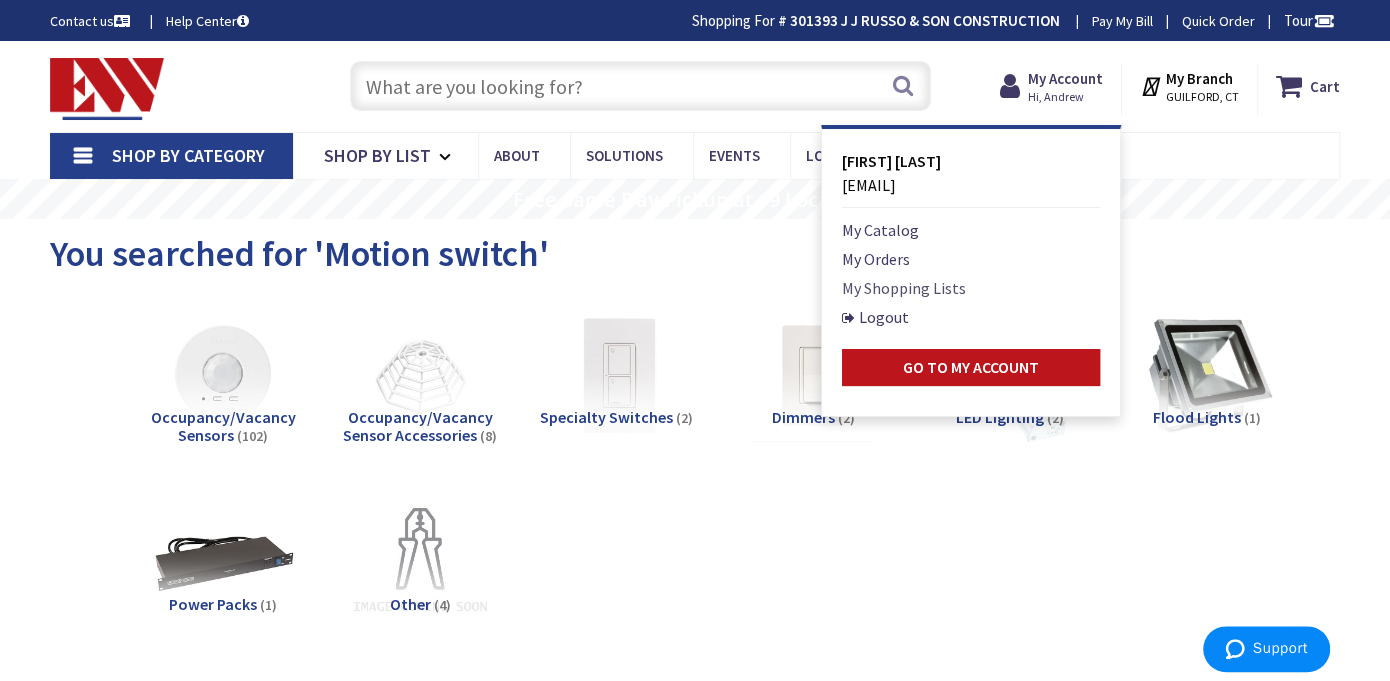 click on "My Shopping Lists" at bounding box center [904, 288] 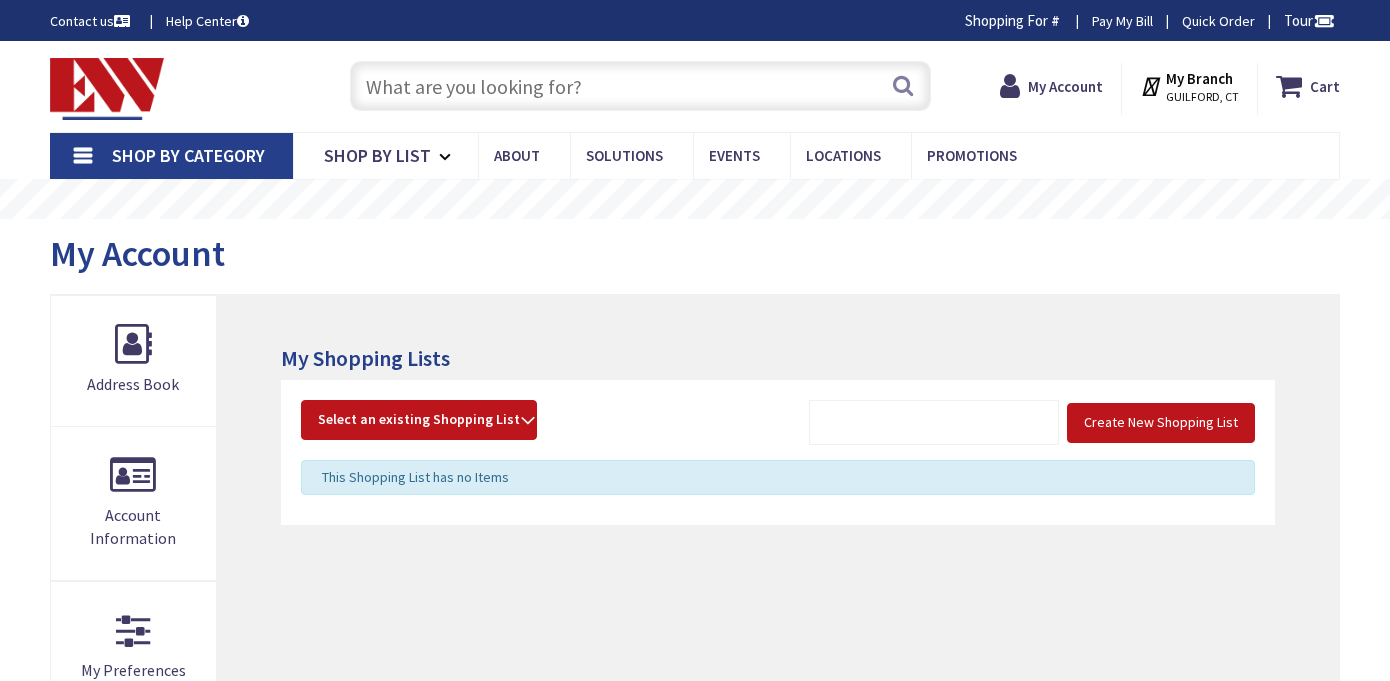 scroll, scrollTop: 0, scrollLeft: 0, axis: both 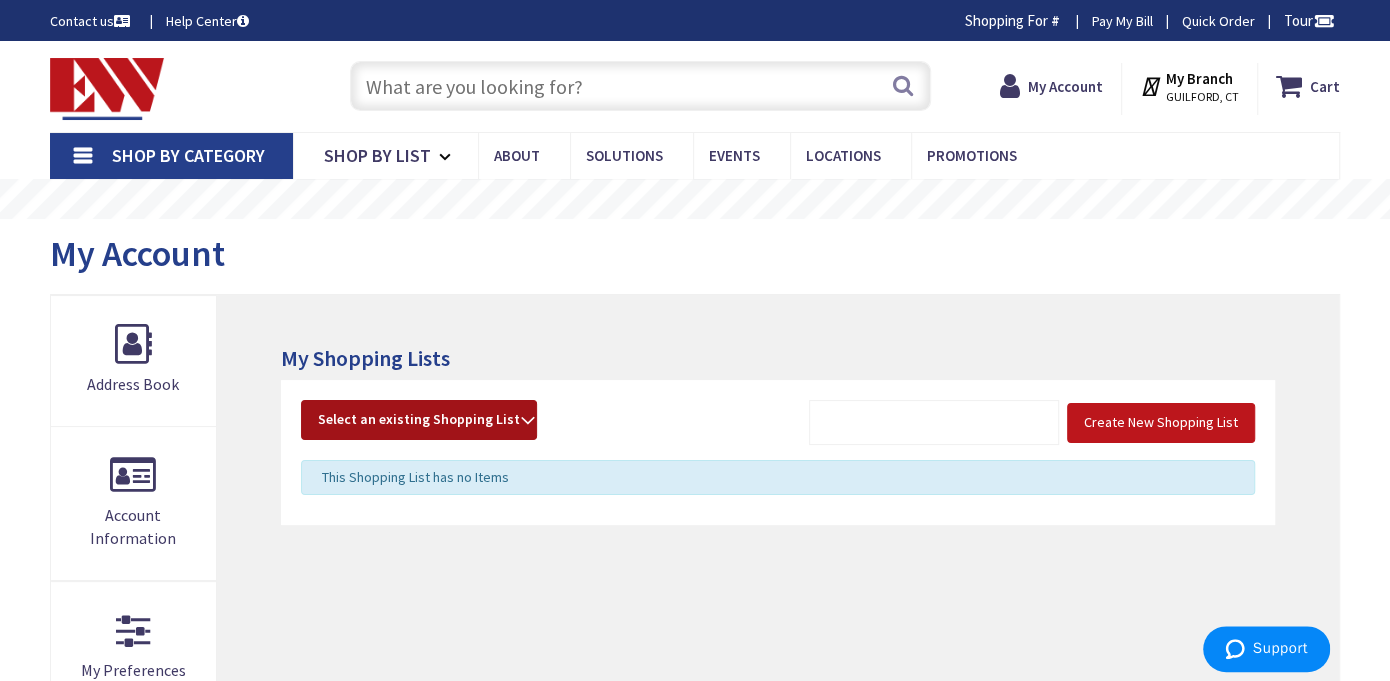 click on "Select an existing Shopping List" at bounding box center [419, 419] 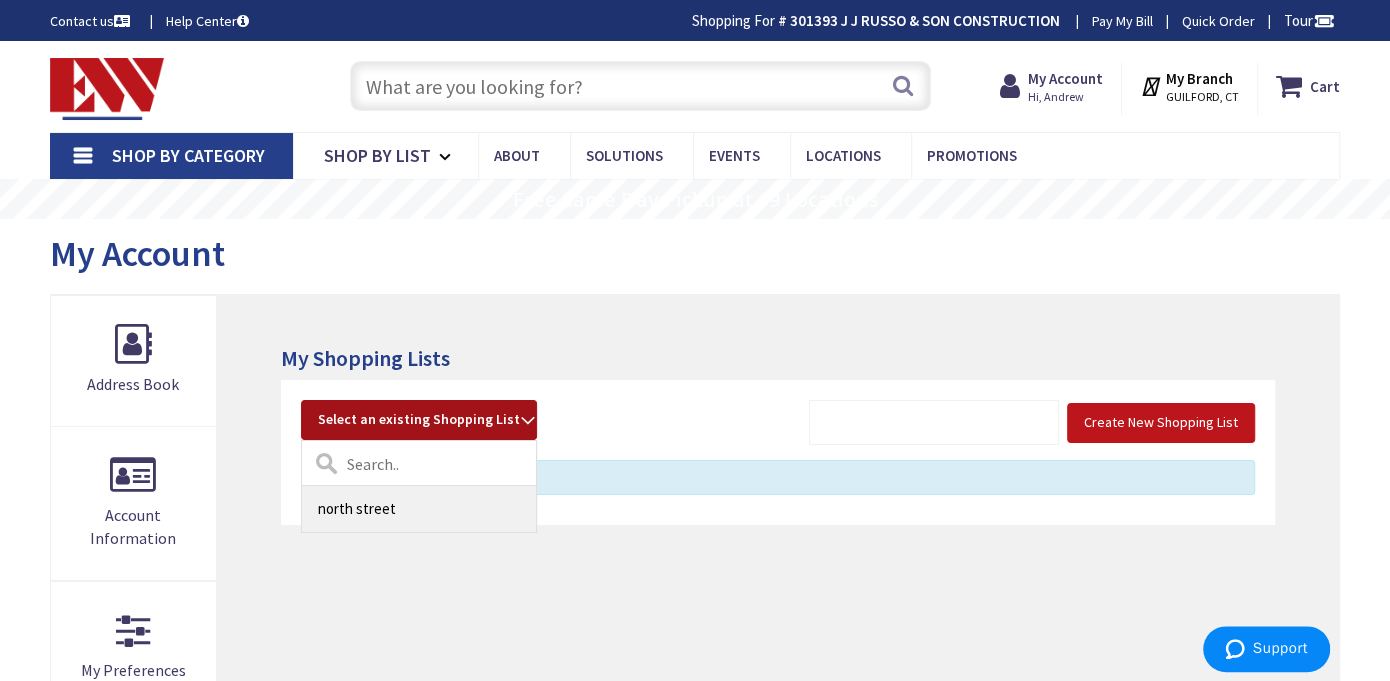 click on "north street" at bounding box center (419, 508) 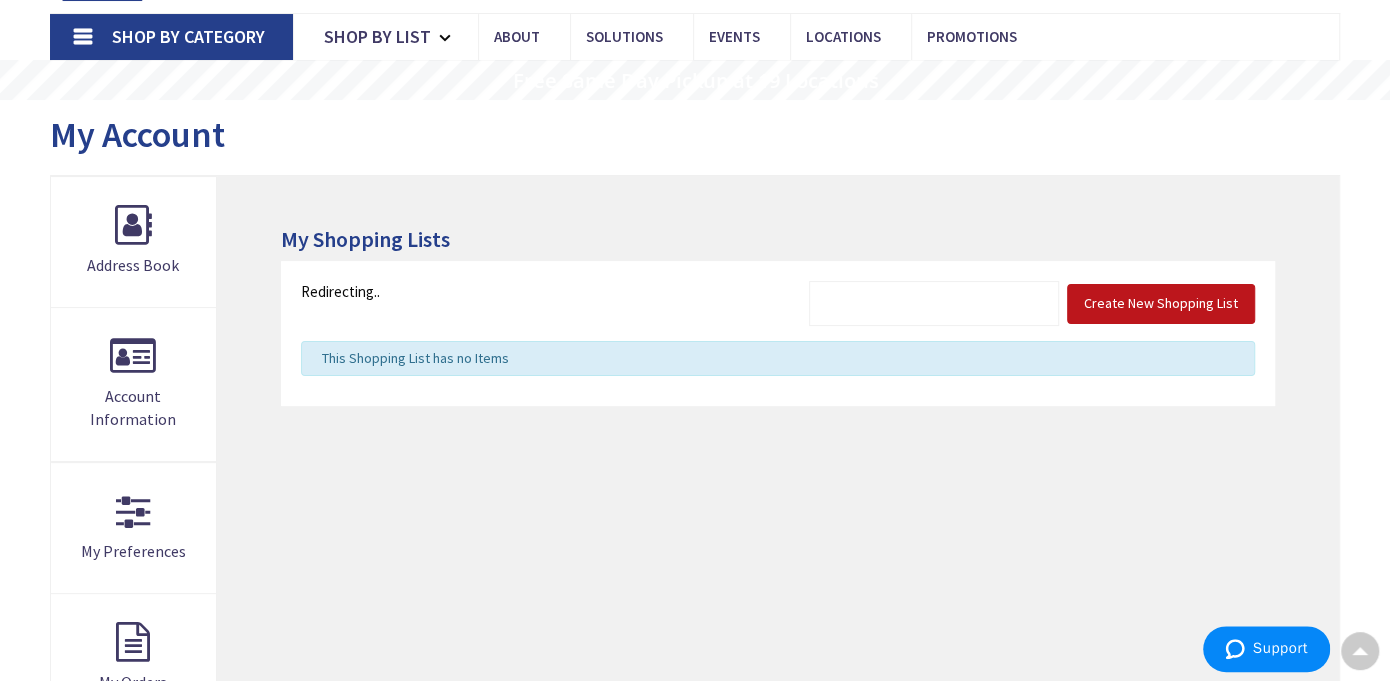 scroll, scrollTop: 0, scrollLeft: 0, axis: both 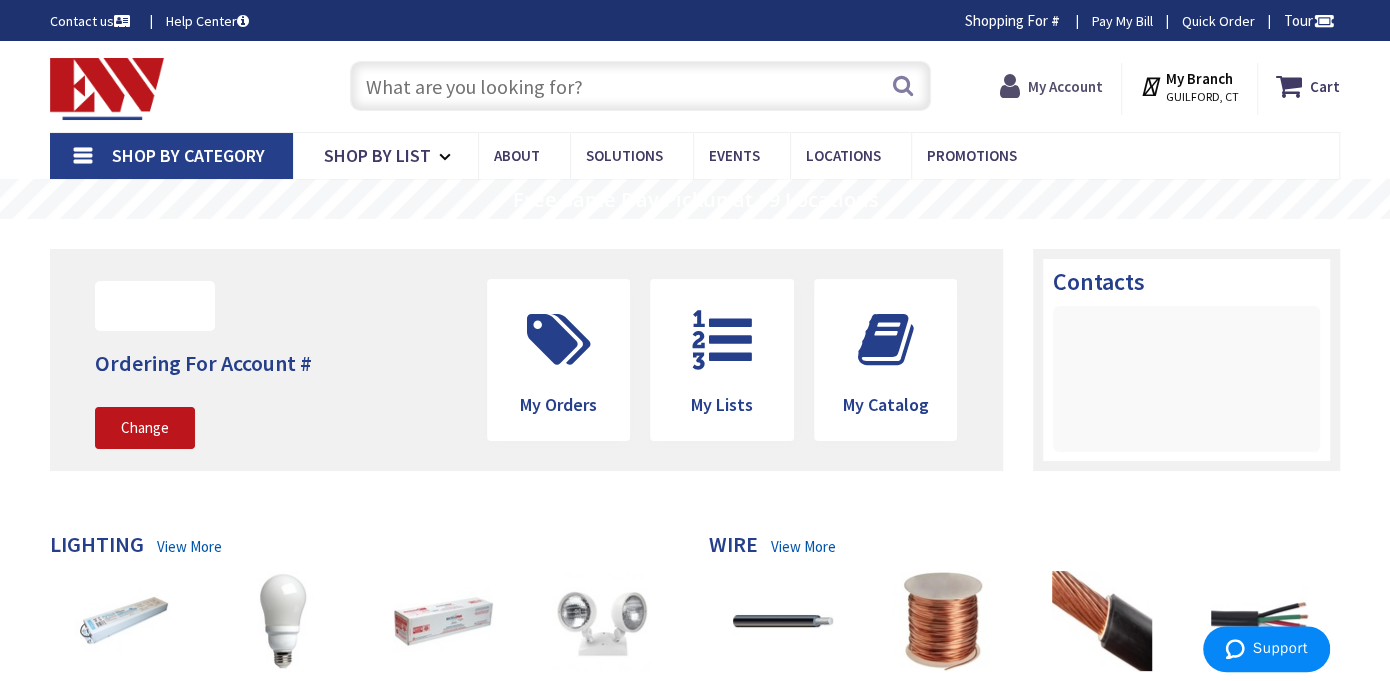 click on "My Account" at bounding box center (1065, 86) 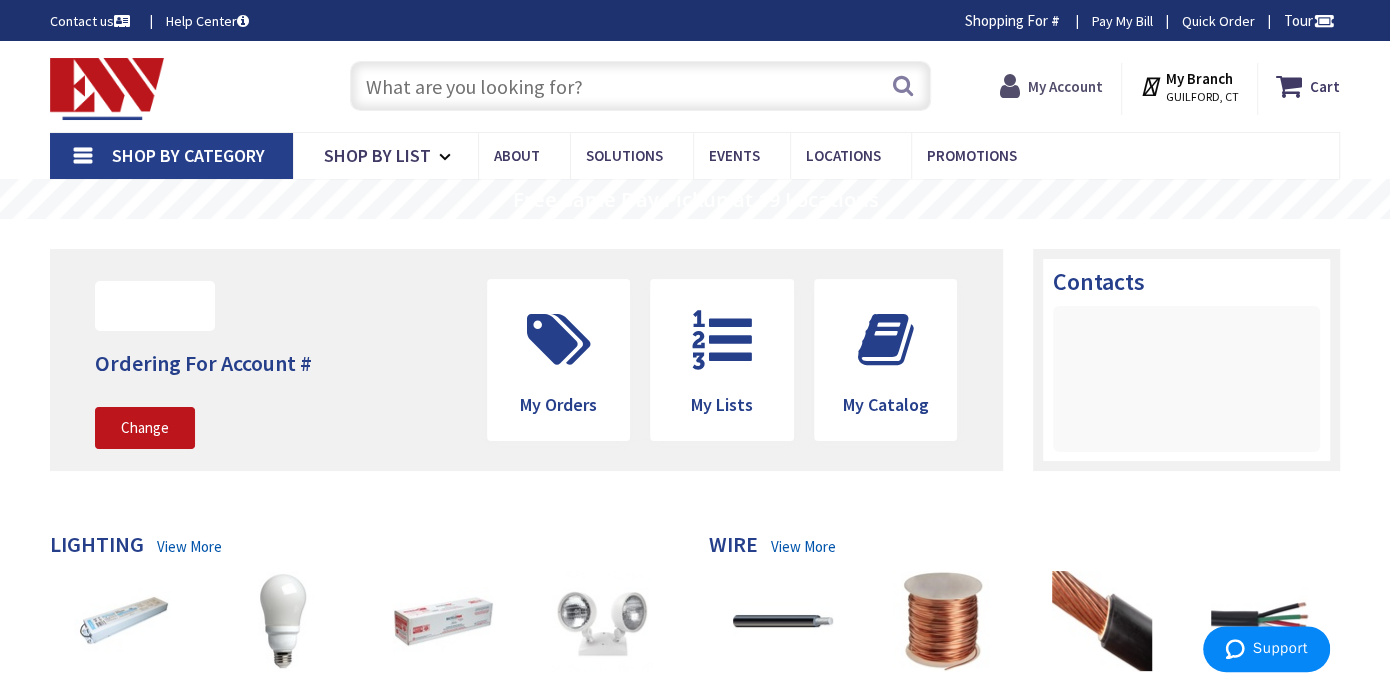 click on "My Account" at bounding box center [1065, 86] 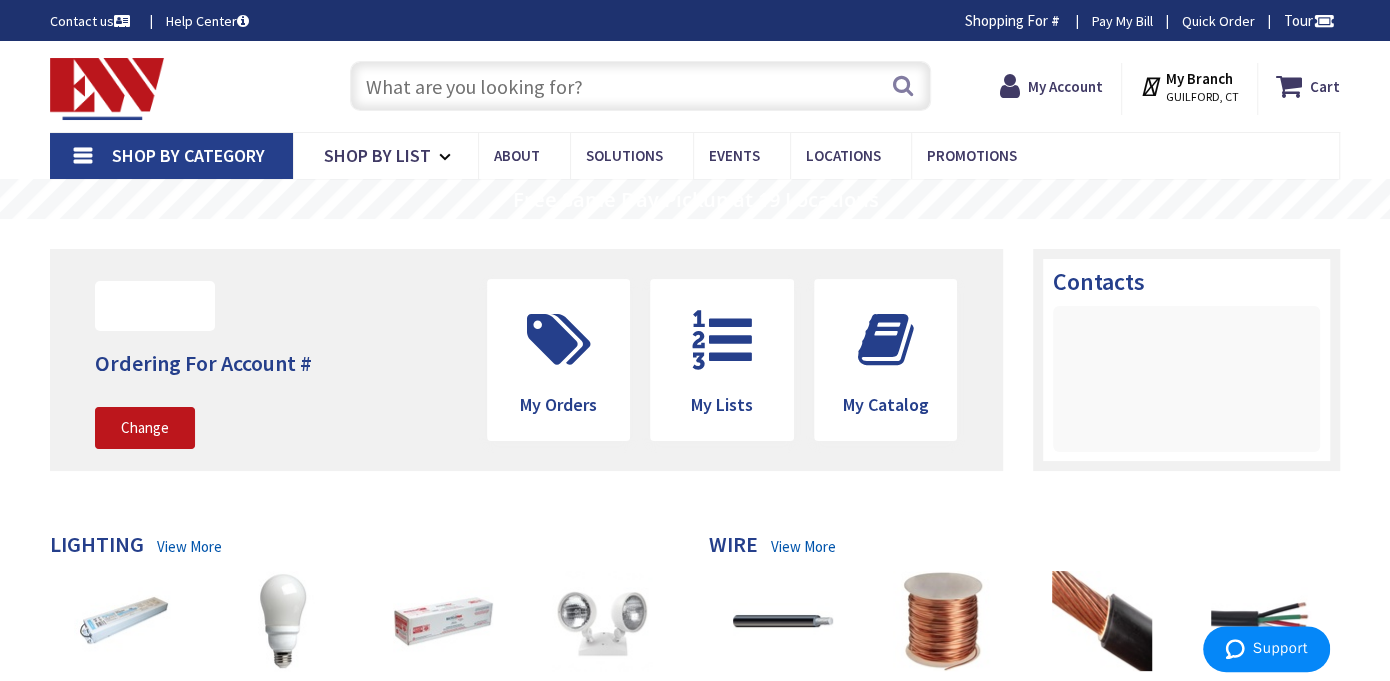 click on "Toggle Nav
Search
Cart
My Cart
Close" at bounding box center (695, 86) 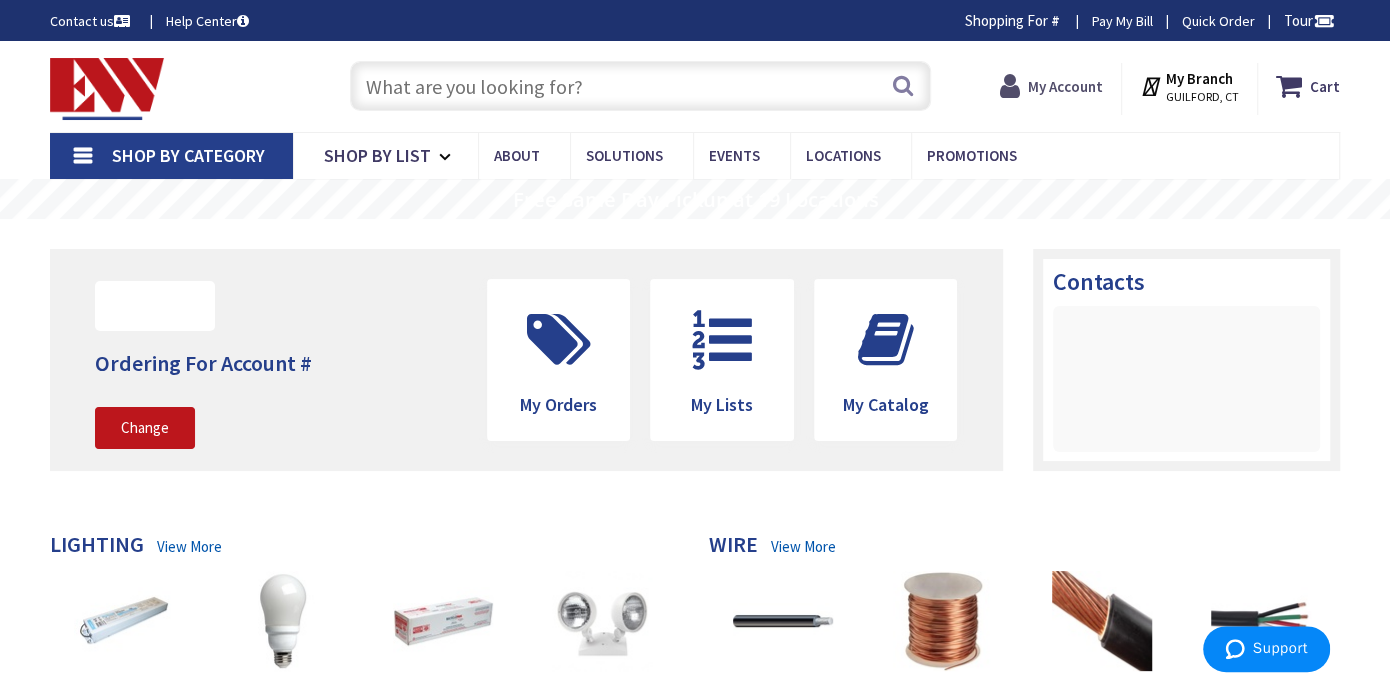 click at bounding box center [1014, 86] 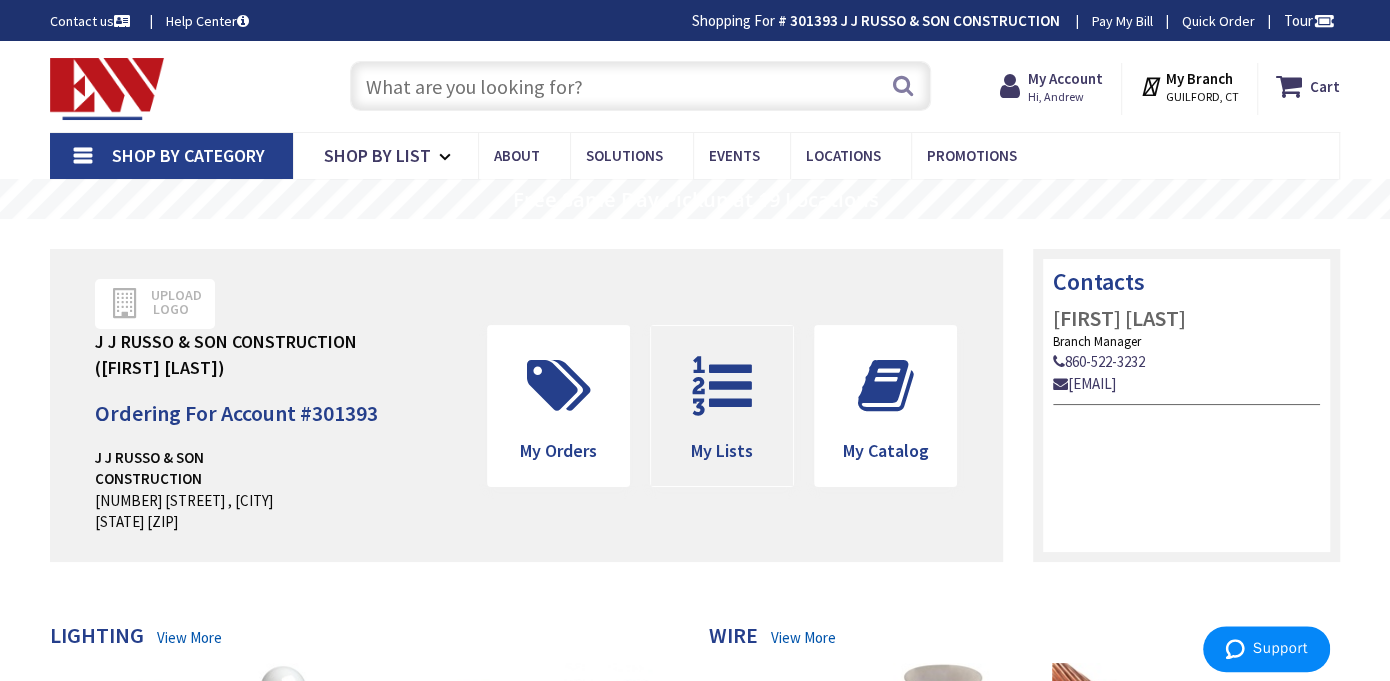 click on "My Lists" at bounding box center [722, 450] 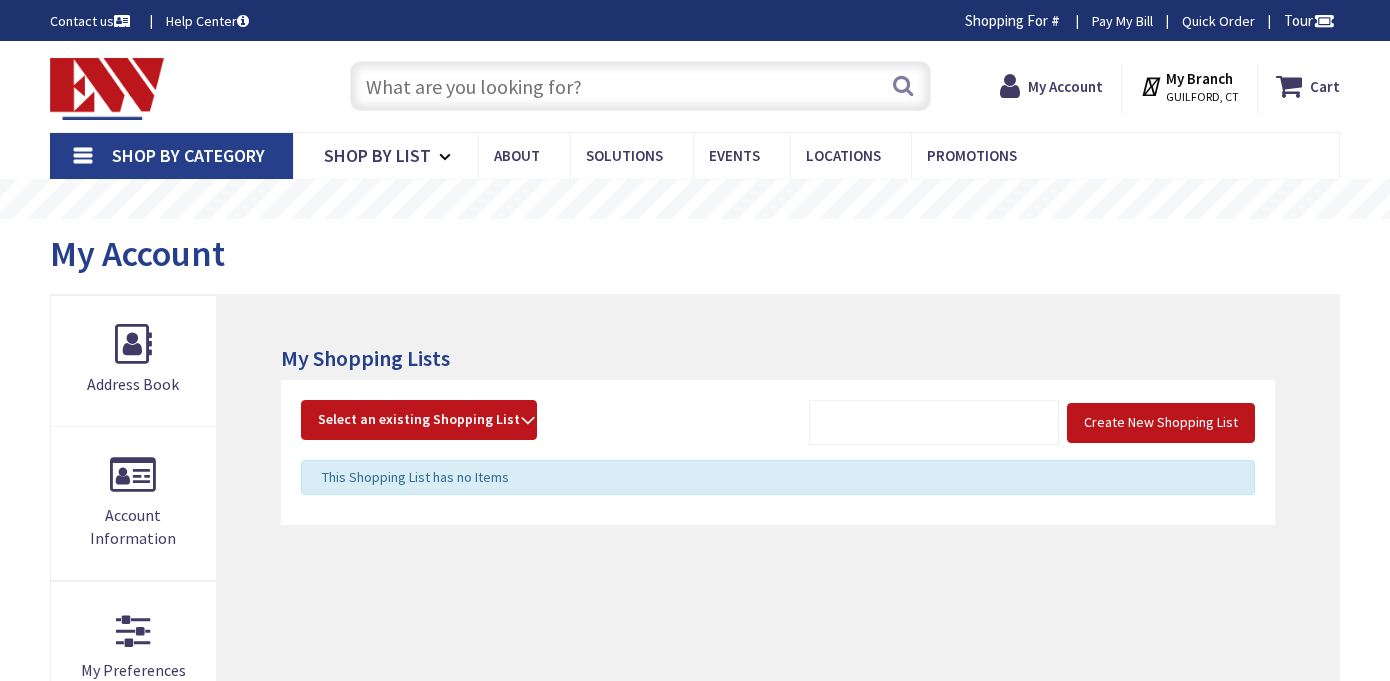 scroll, scrollTop: 0, scrollLeft: 0, axis: both 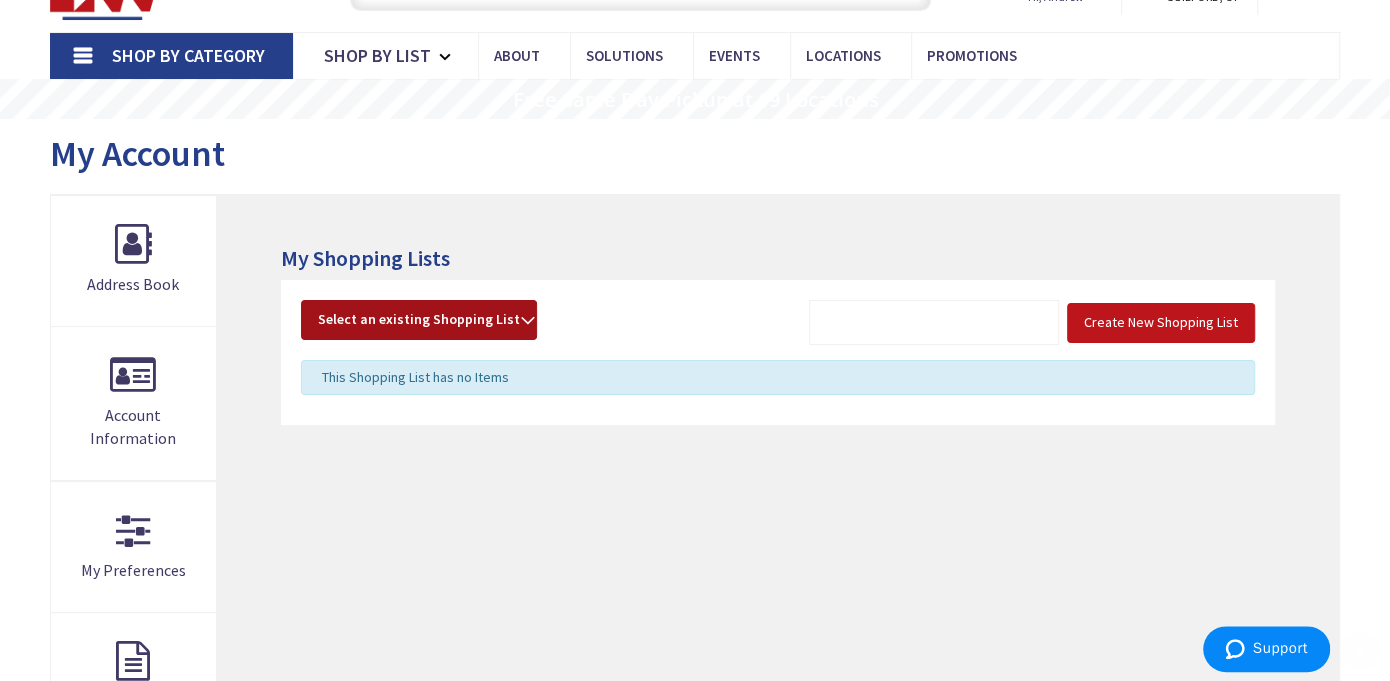 click on "Select an existing Shopping List" at bounding box center (419, 319) 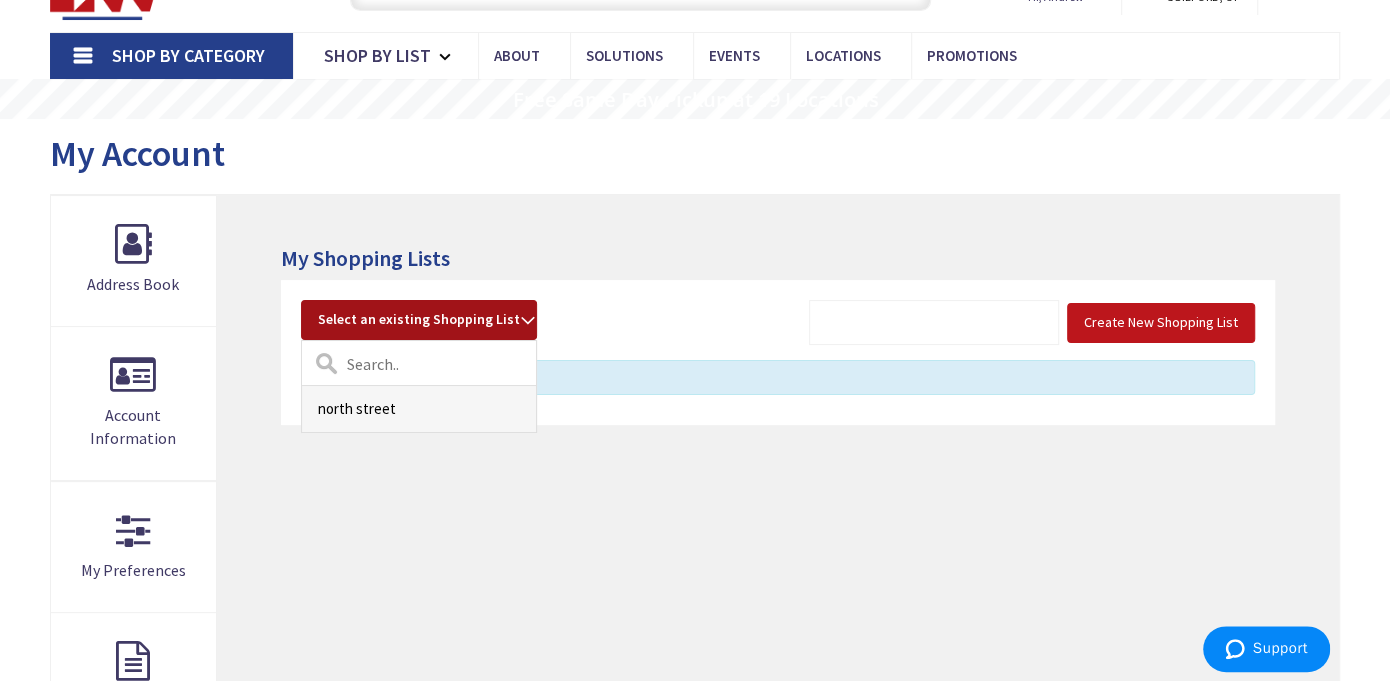 click on "north street" at bounding box center (419, 408) 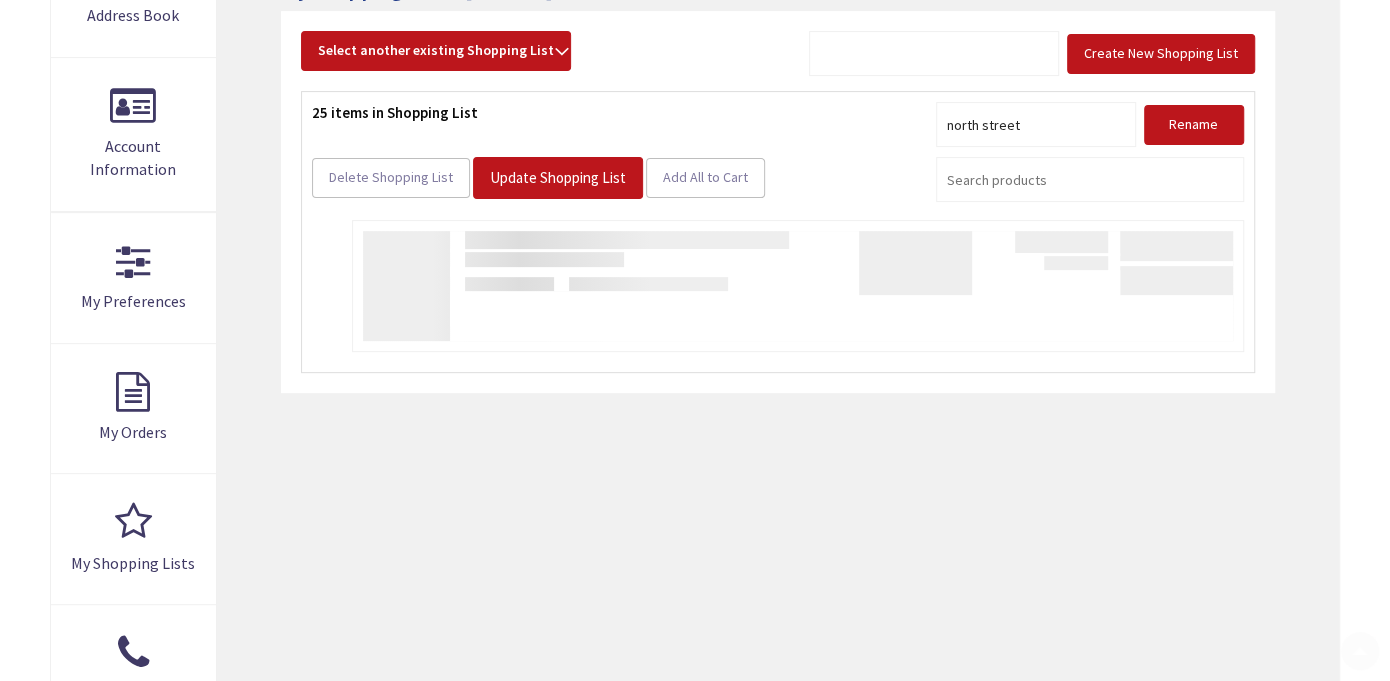 scroll, scrollTop: 0, scrollLeft: 0, axis: both 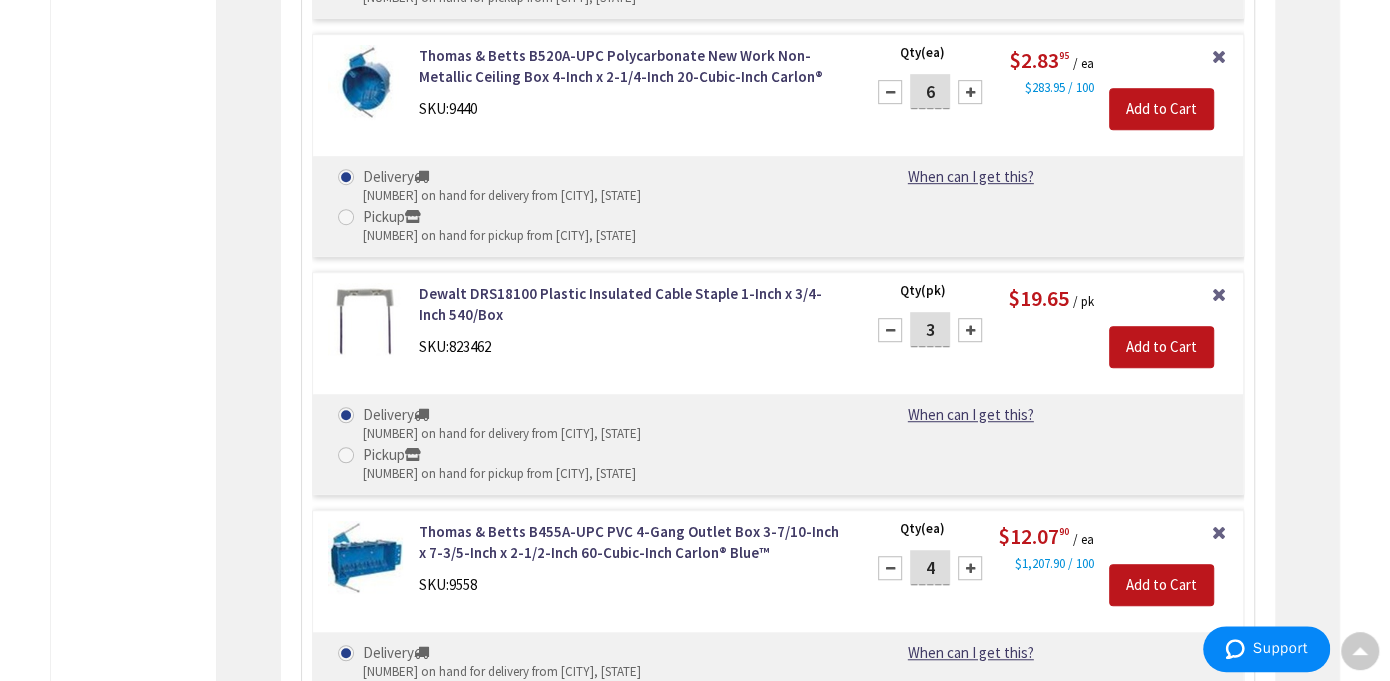 click on "4" at bounding box center (930, 567) 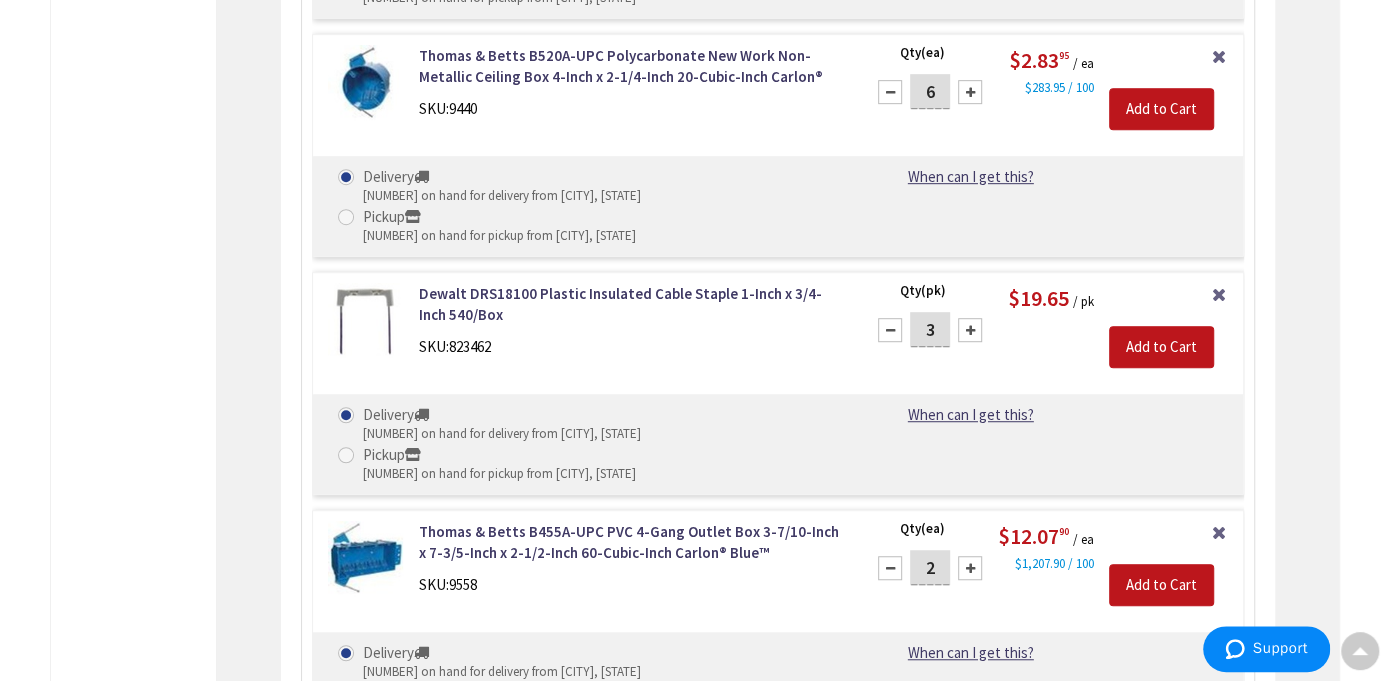 type on "2" 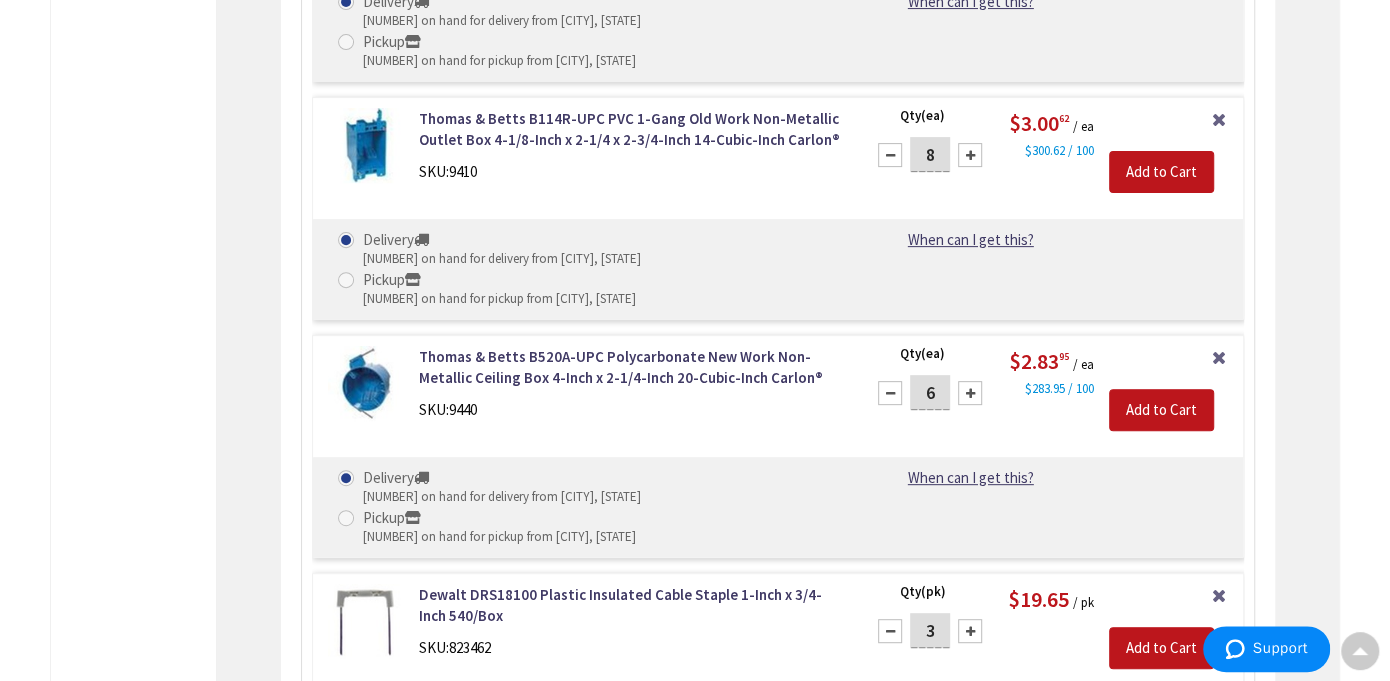 scroll, scrollTop: 5078, scrollLeft: 0, axis: vertical 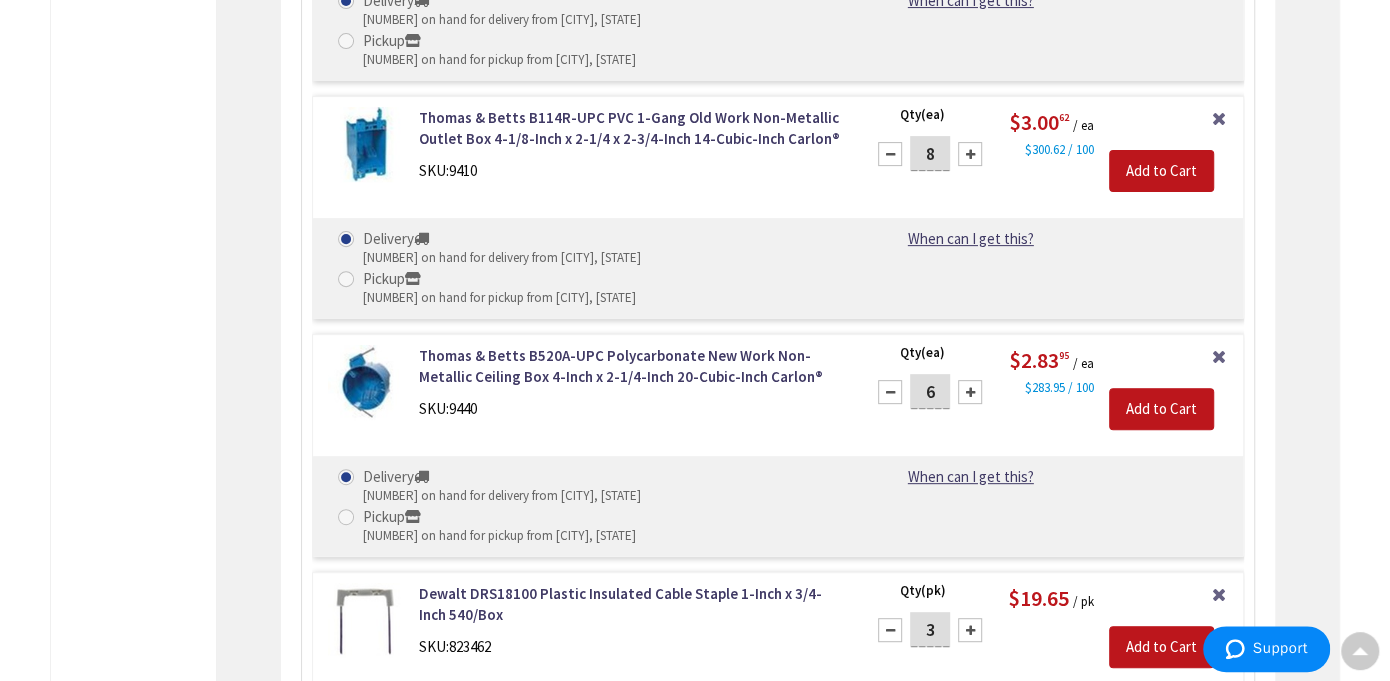 drag, startPoint x: 940, startPoint y: 413, endPoint x: 979, endPoint y: 429, distance: 42.154476 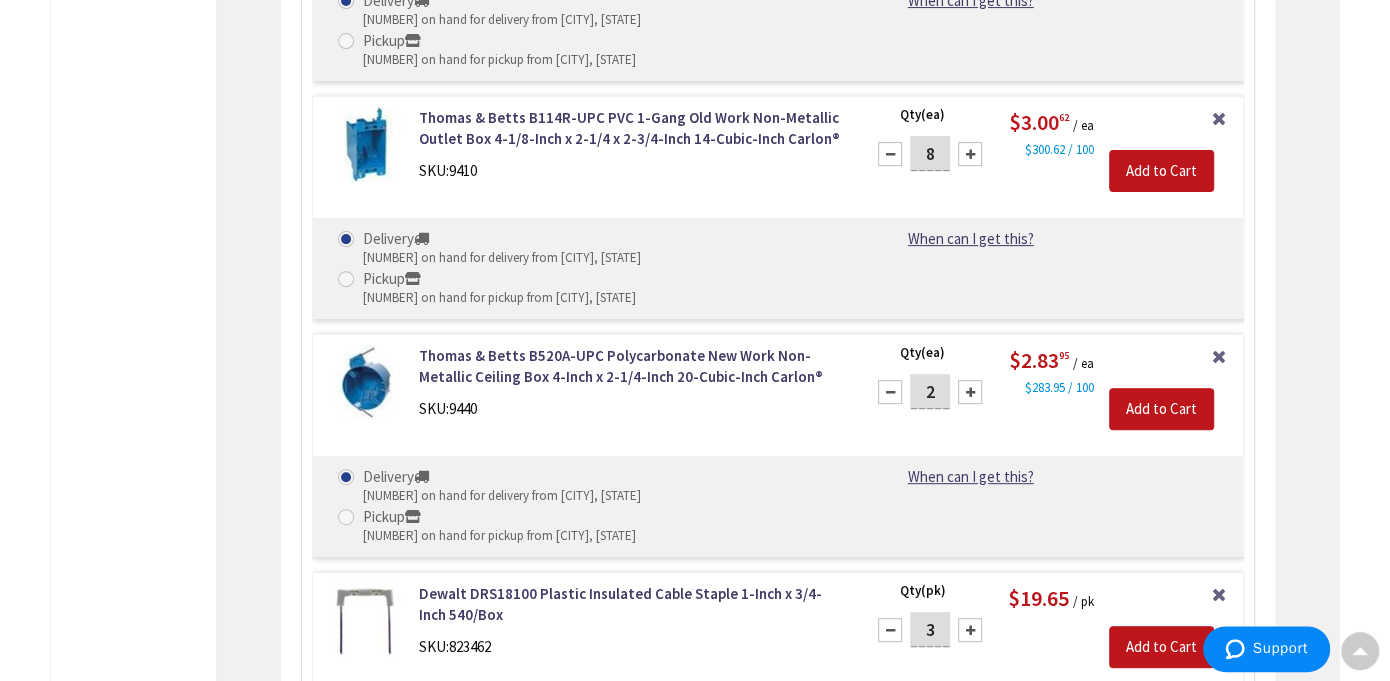 type on "2" 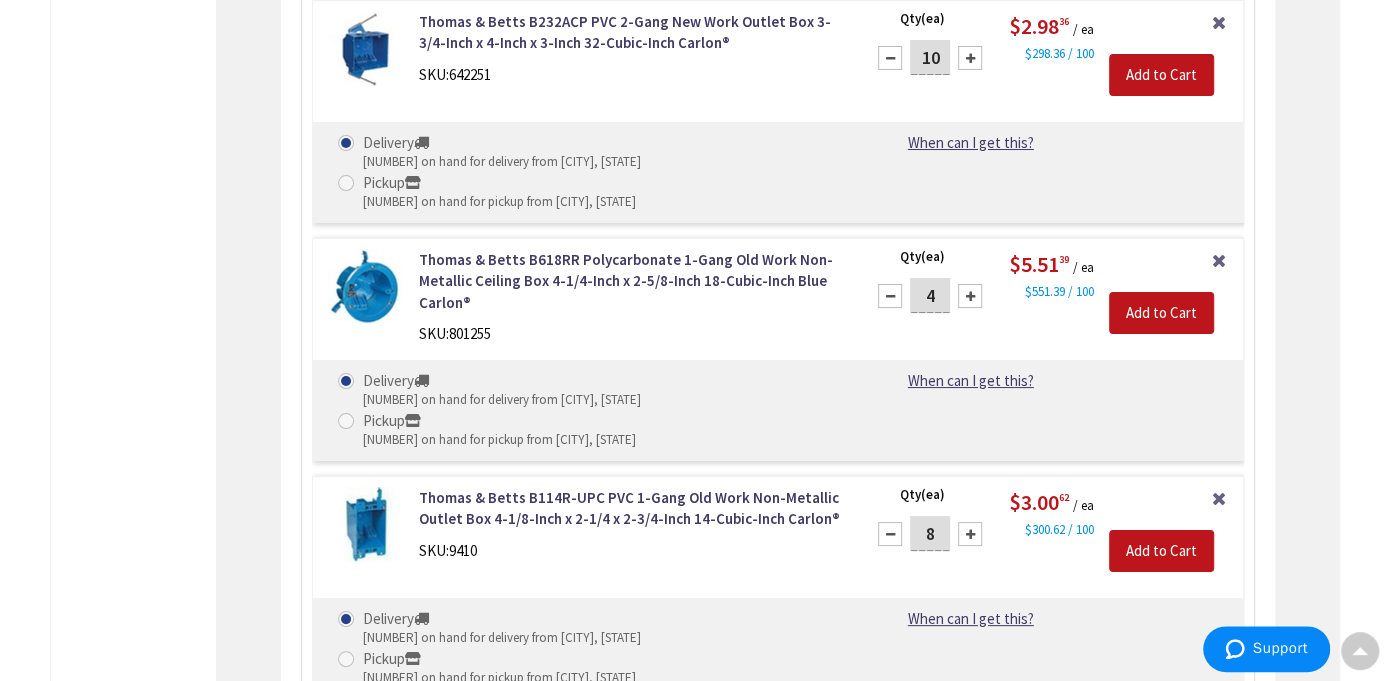scroll, scrollTop: 4678, scrollLeft: 0, axis: vertical 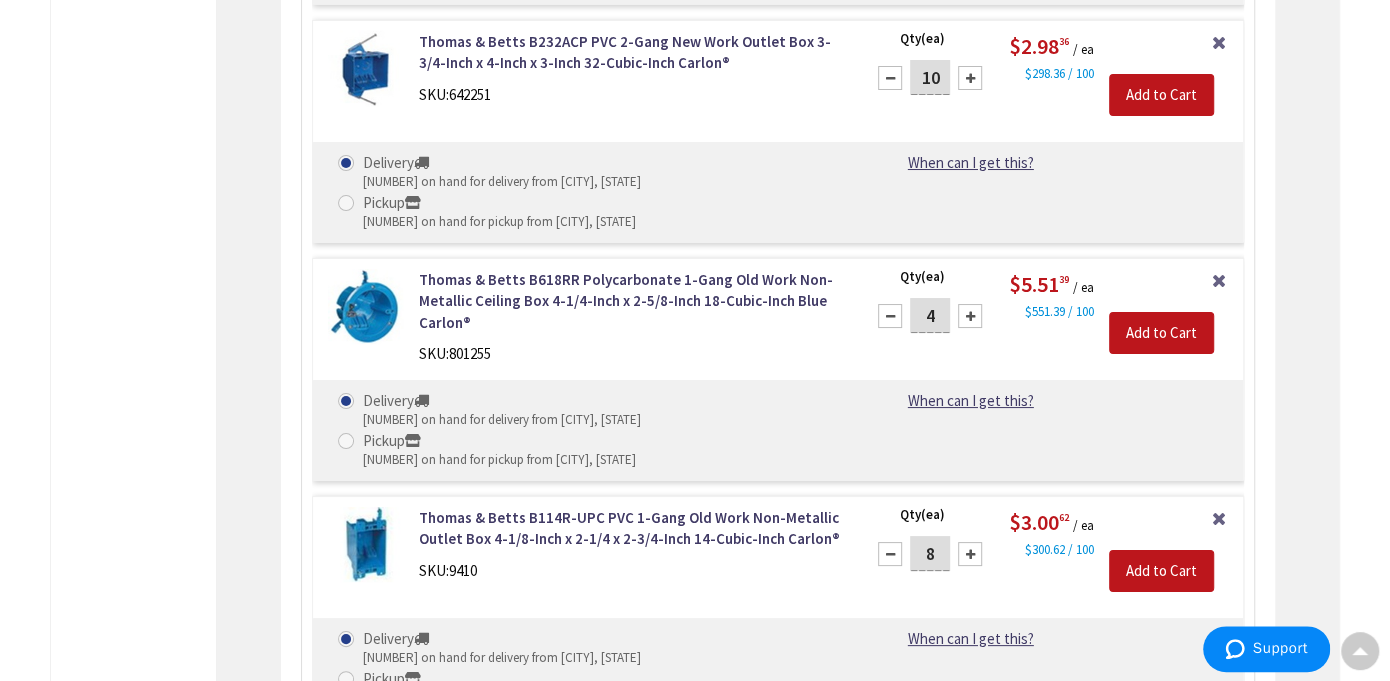drag, startPoint x: 932, startPoint y: 335, endPoint x: 920, endPoint y: 338, distance: 12.369317 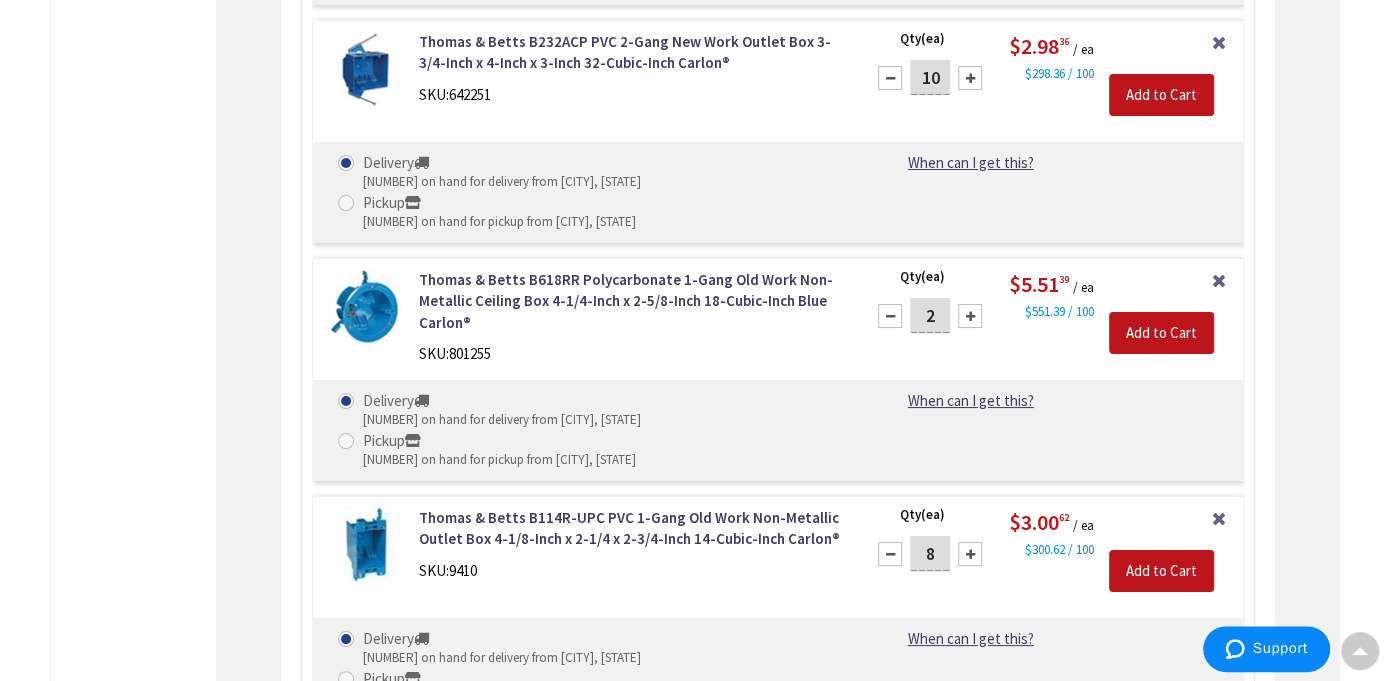 type on "2" 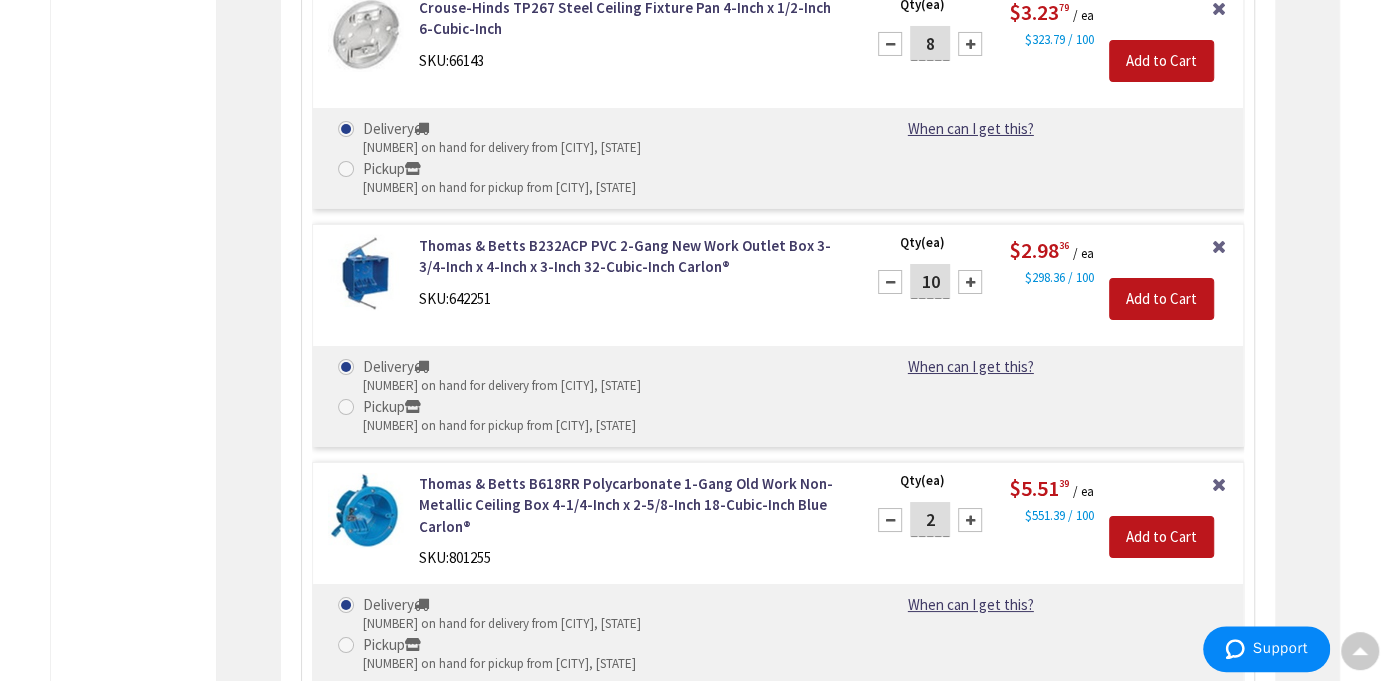 scroll, scrollTop: 4278, scrollLeft: 0, axis: vertical 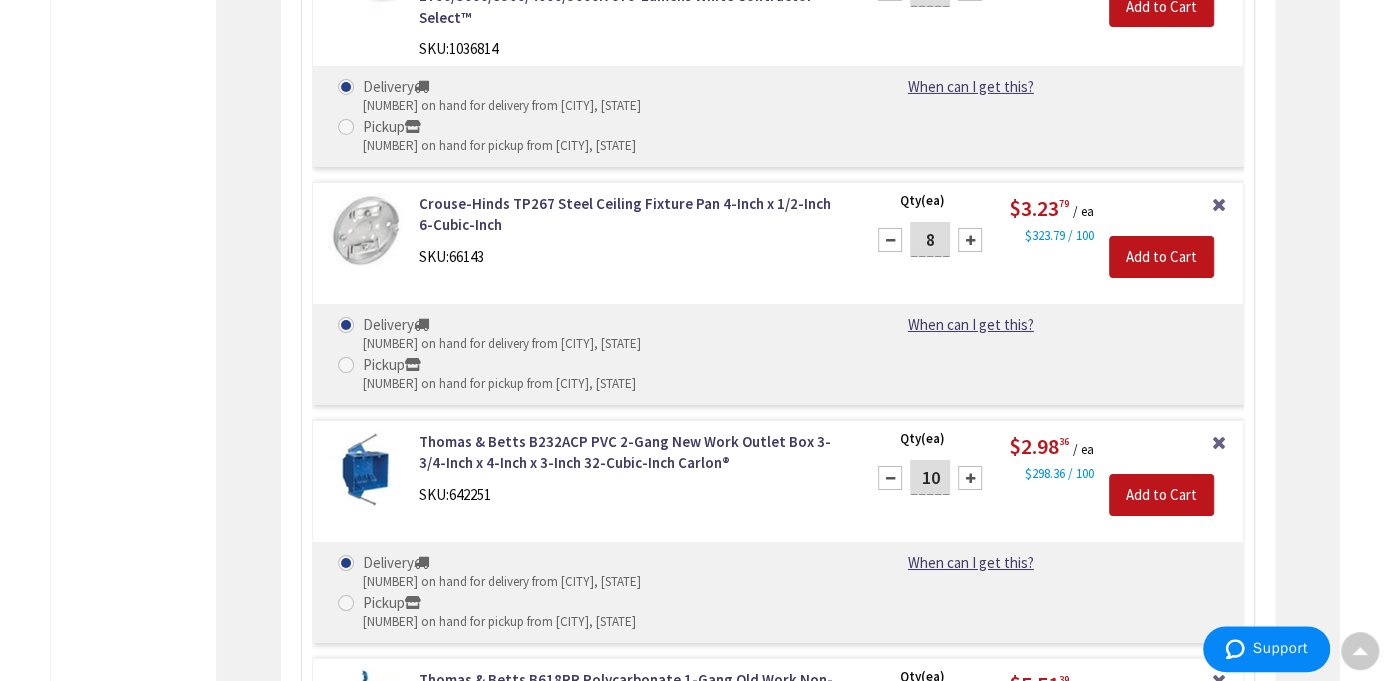 click on "10" at bounding box center [930, 477] 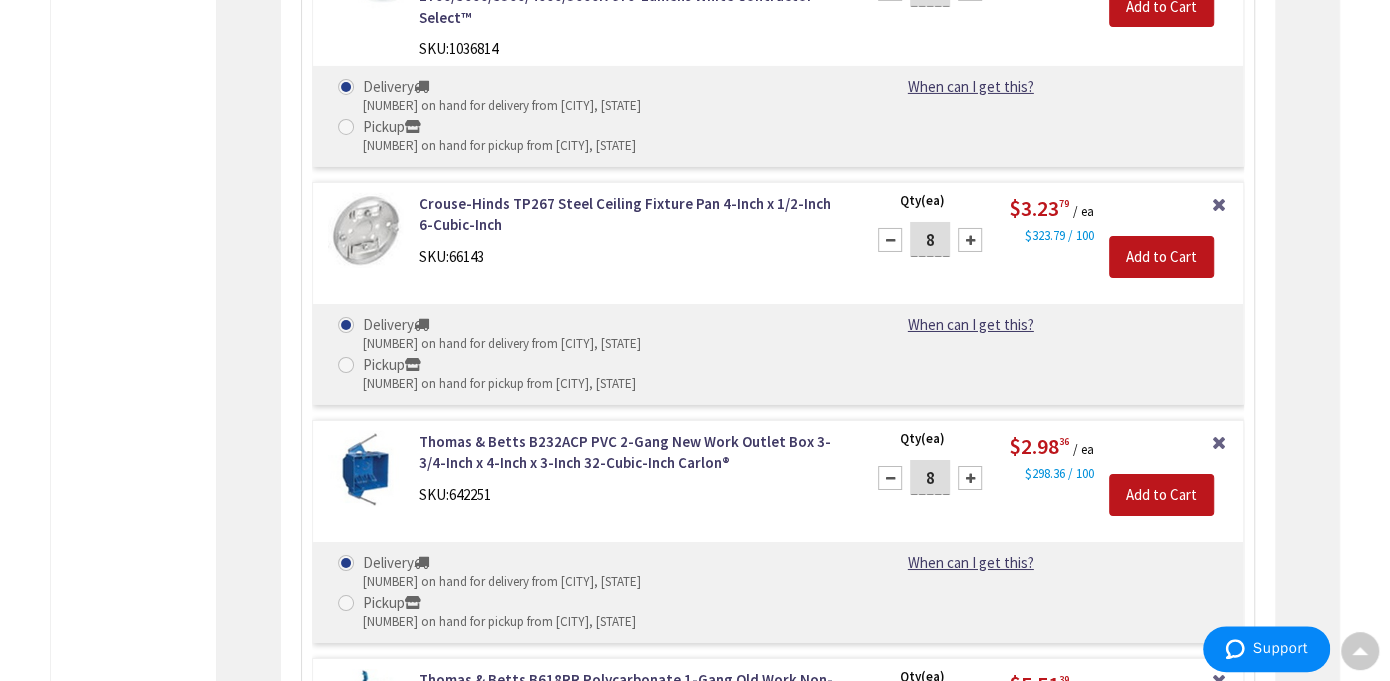 type on "8" 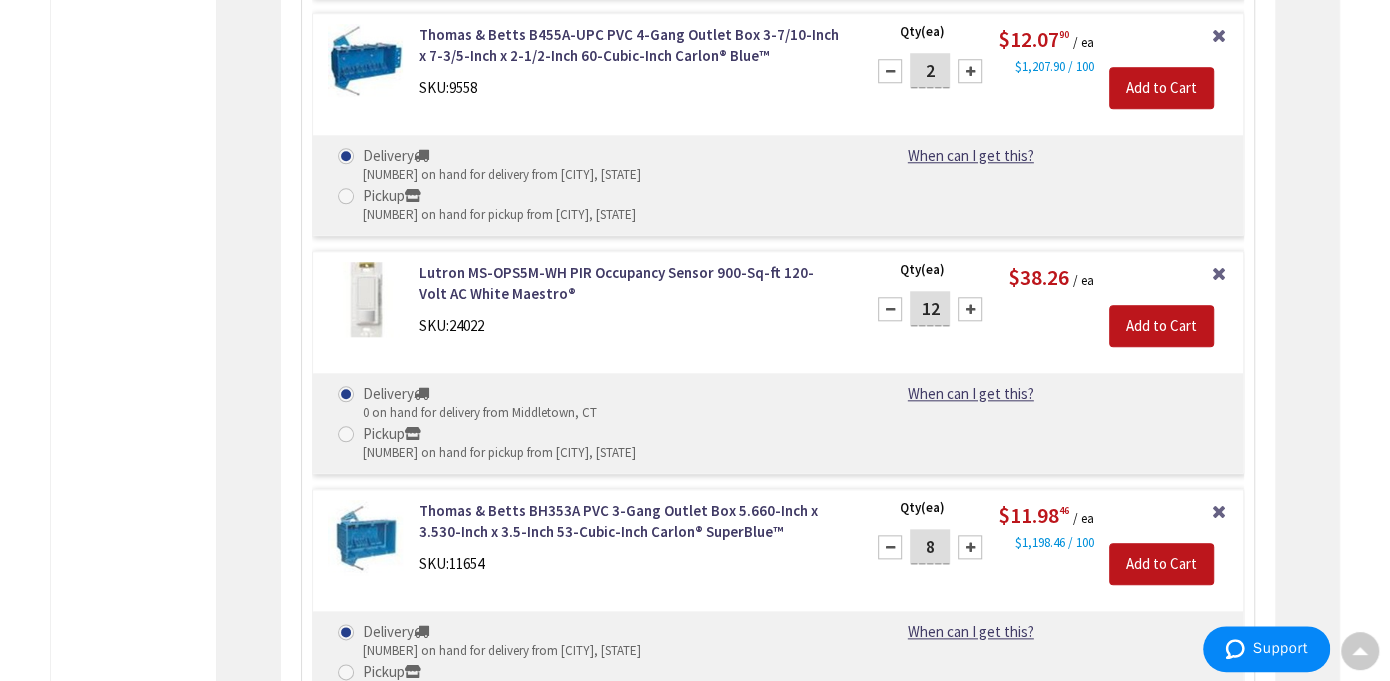 scroll, scrollTop: 5978, scrollLeft: 0, axis: vertical 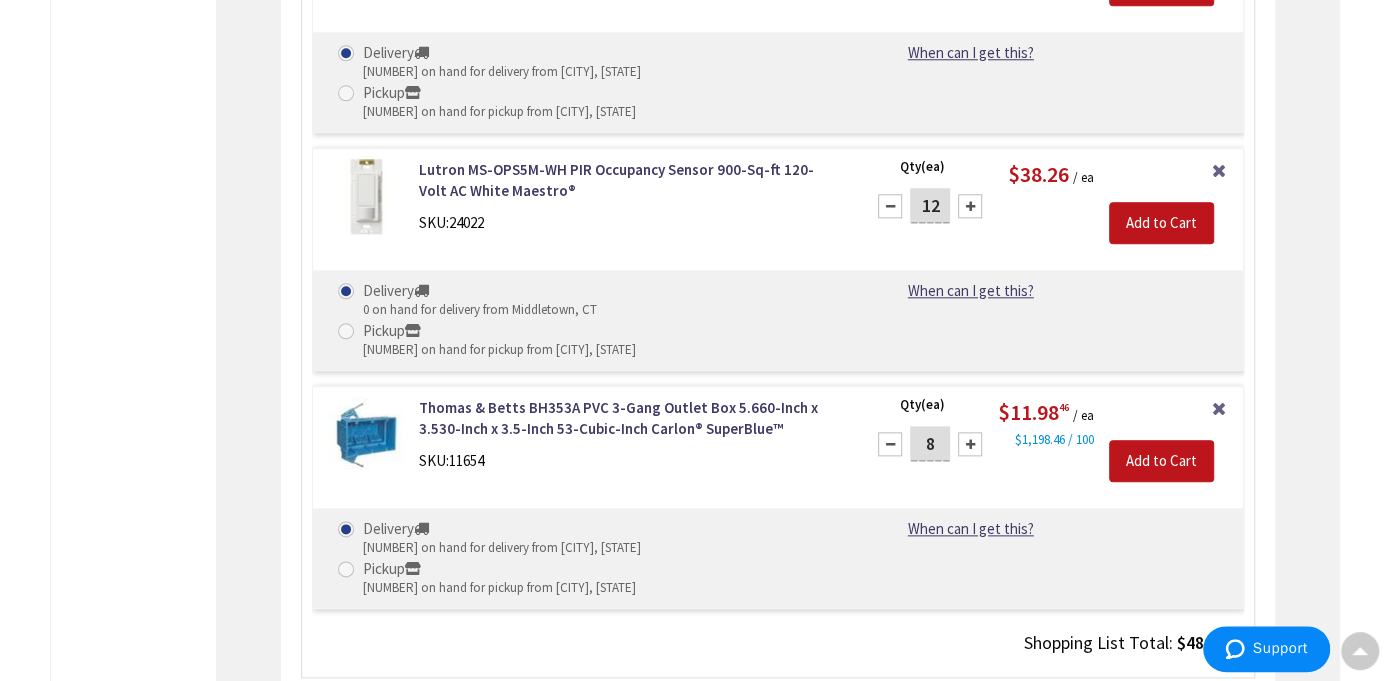 drag, startPoint x: 940, startPoint y: 461, endPoint x: 923, endPoint y: 454, distance: 18.384777 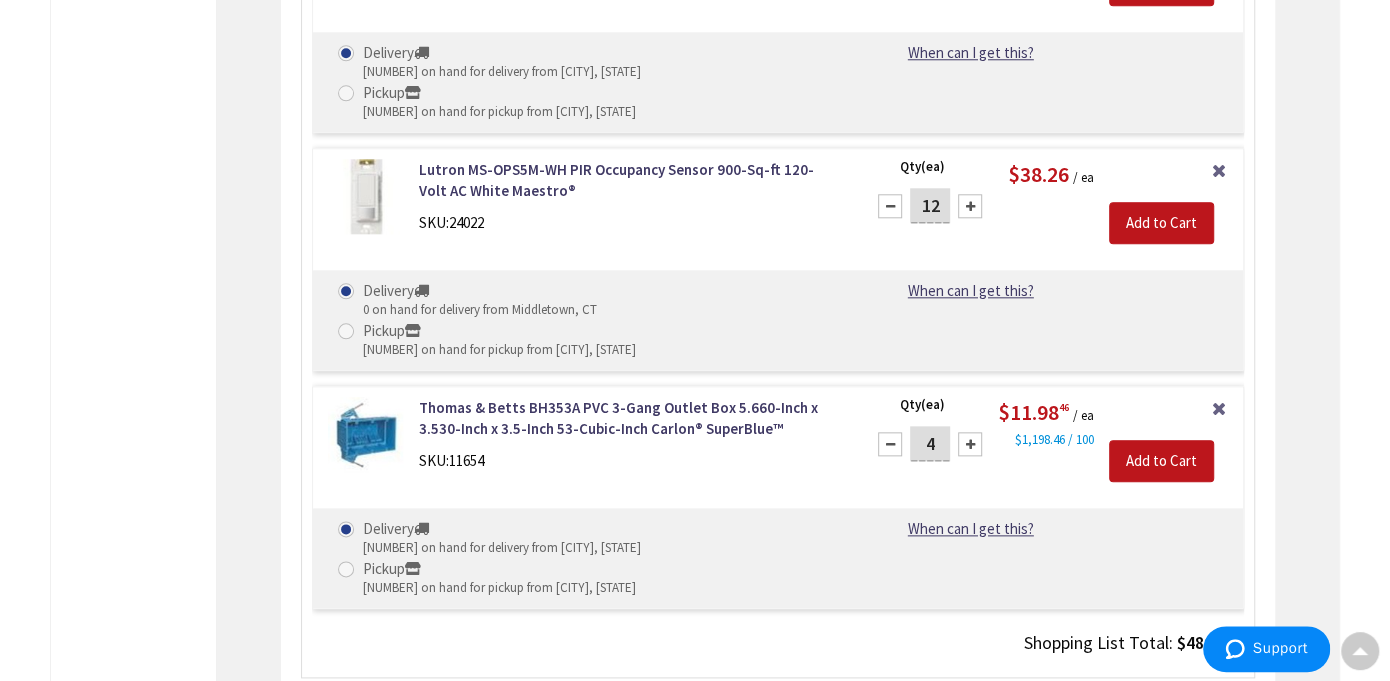 type on "4" 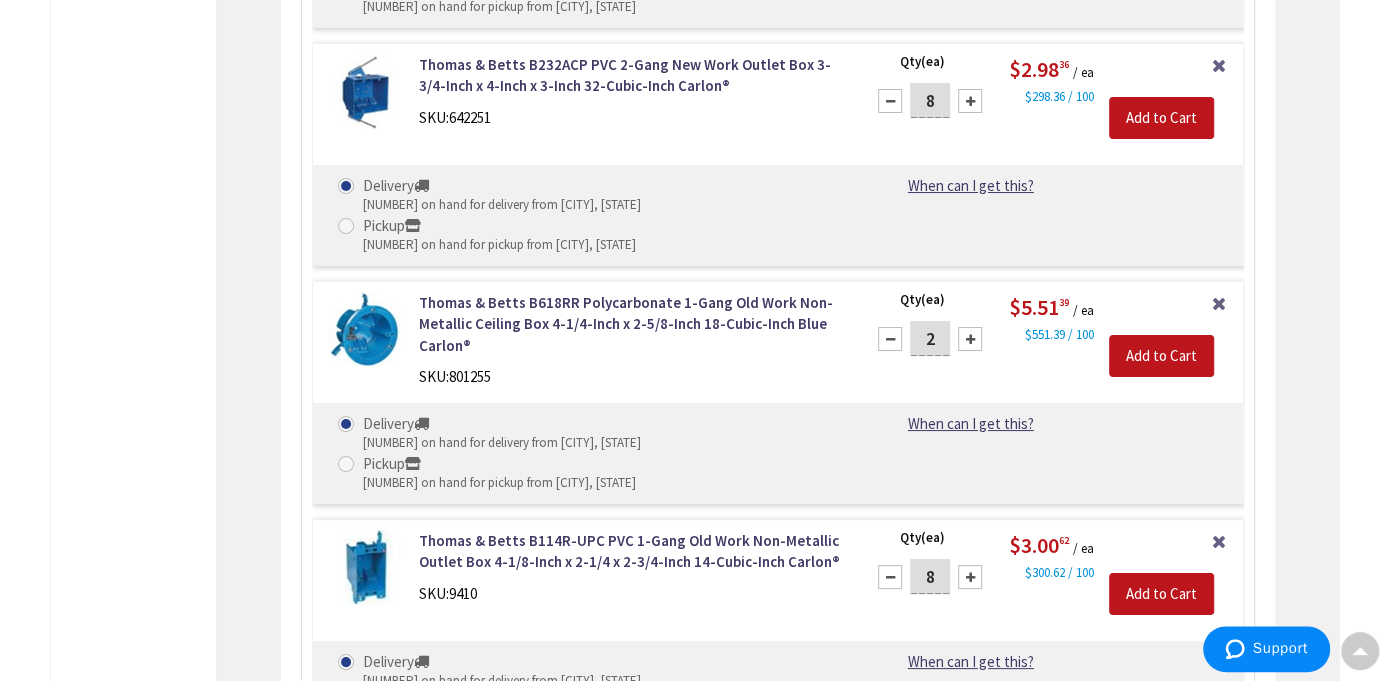 scroll, scrollTop: 4378, scrollLeft: 0, axis: vertical 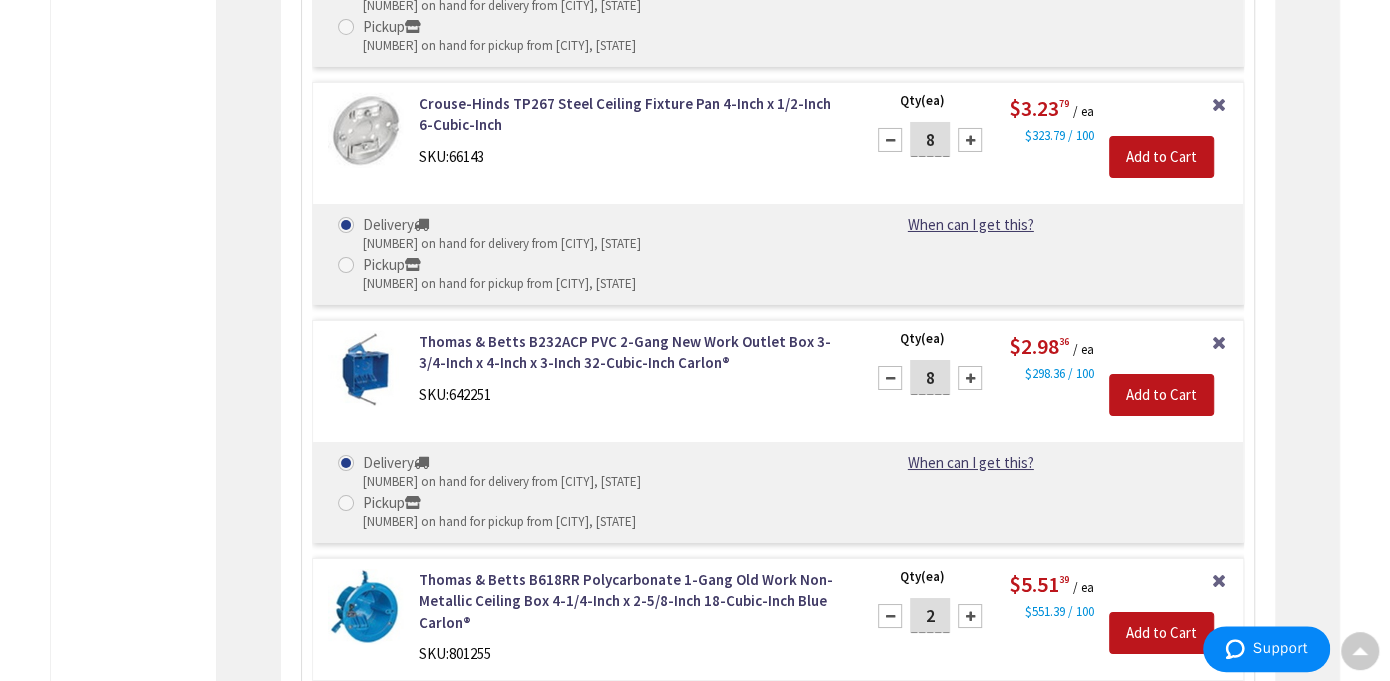drag, startPoint x: 946, startPoint y: 153, endPoint x: 934, endPoint y: 135, distance: 21.633308 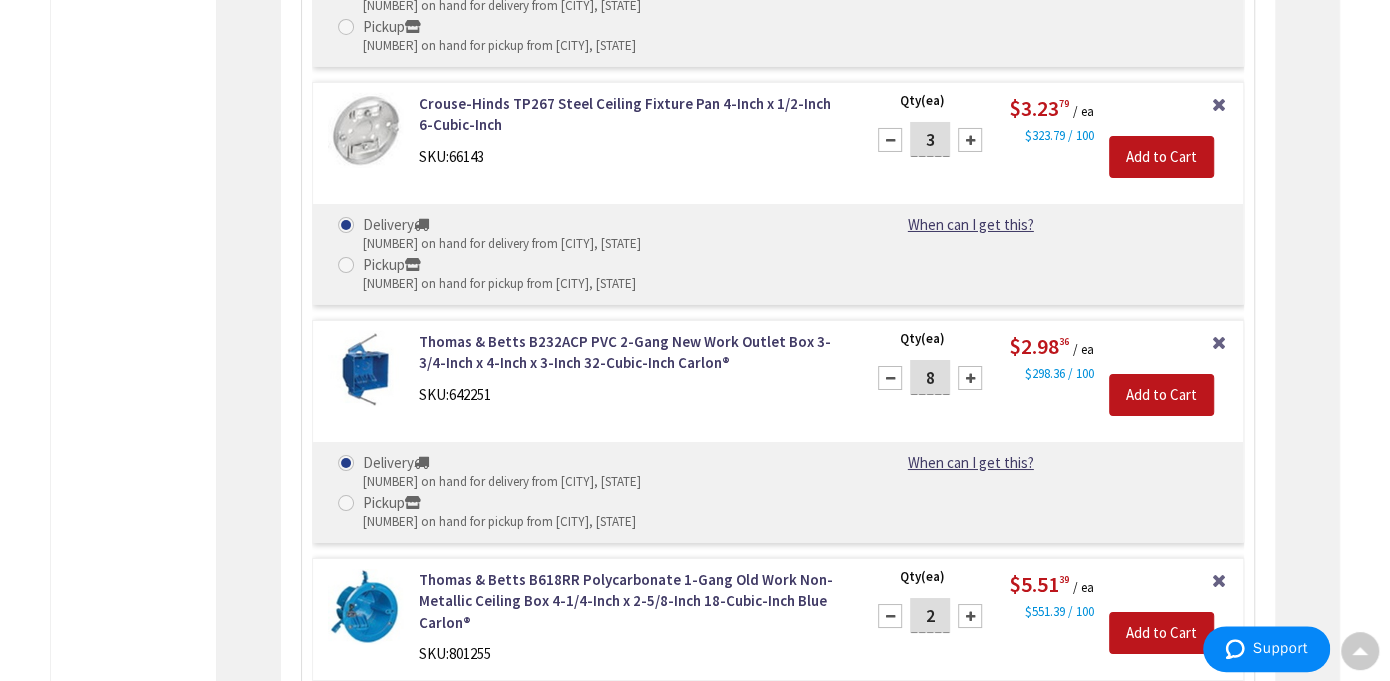 type on "3" 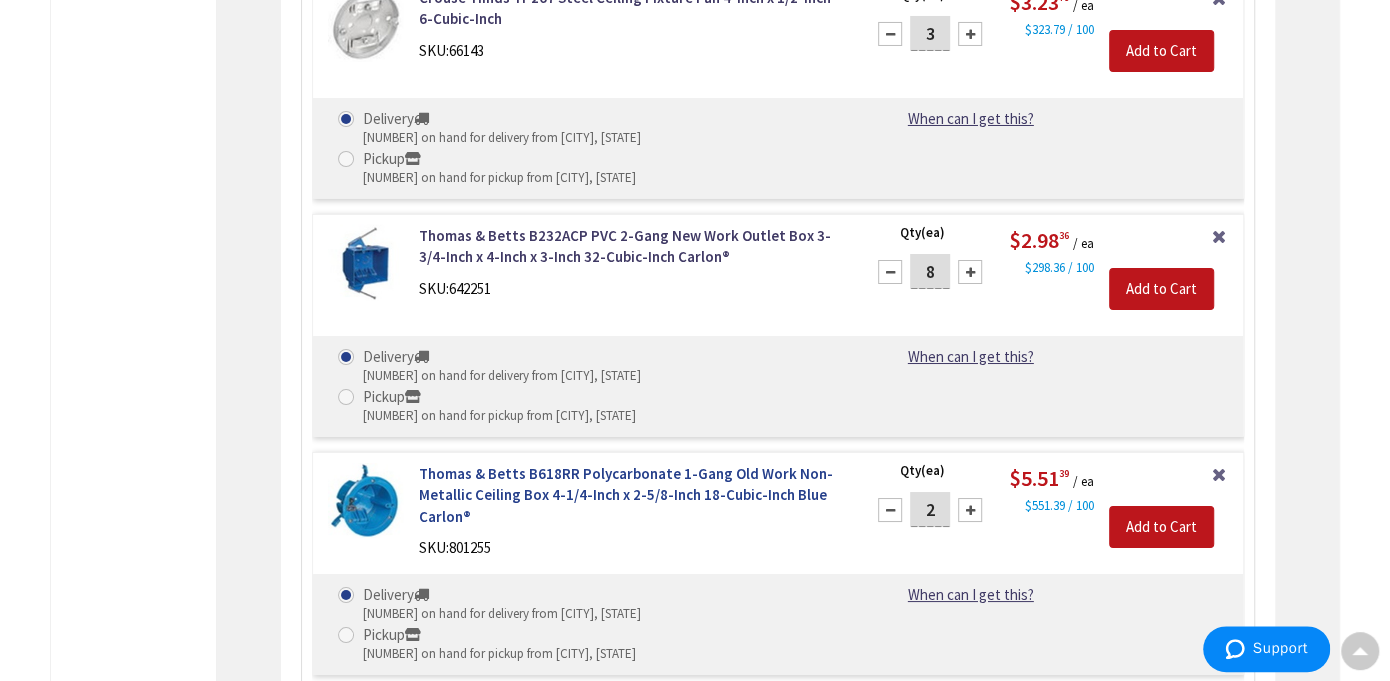 scroll, scrollTop: 4778, scrollLeft: 0, axis: vertical 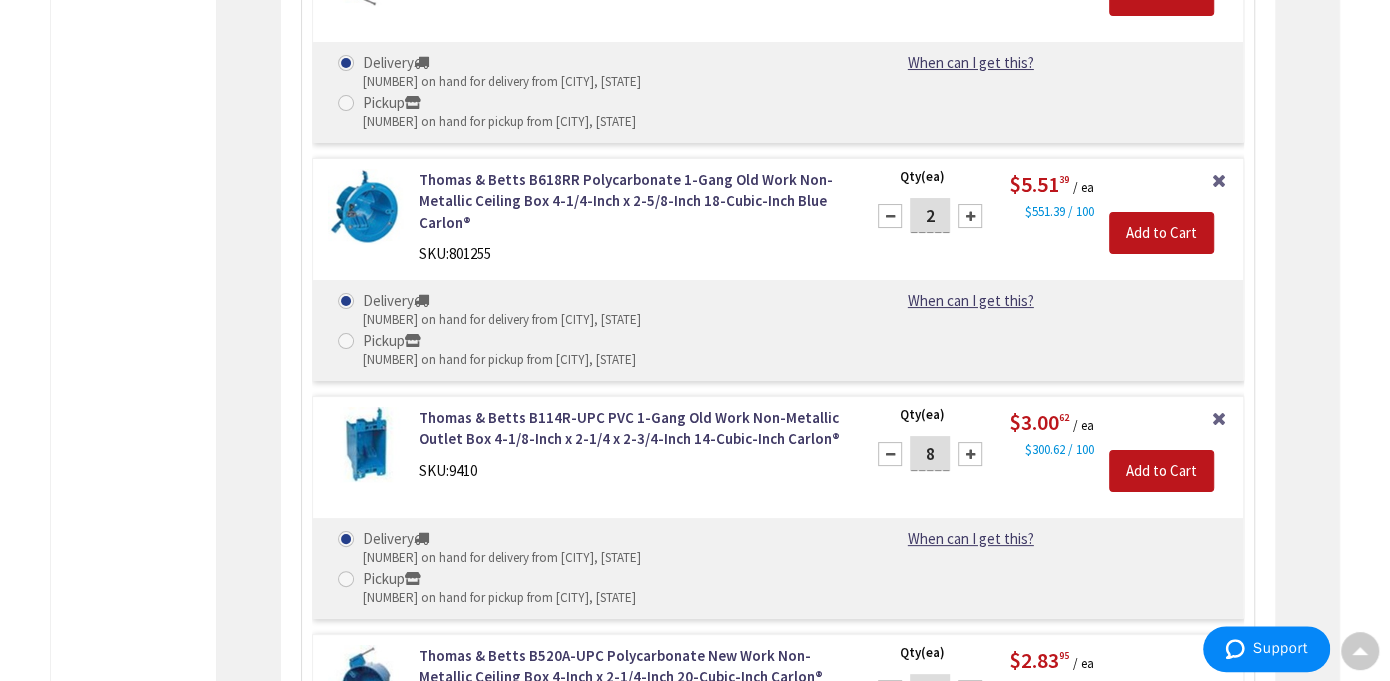 drag, startPoint x: 933, startPoint y: 464, endPoint x: 926, endPoint y: 443, distance: 22.135944 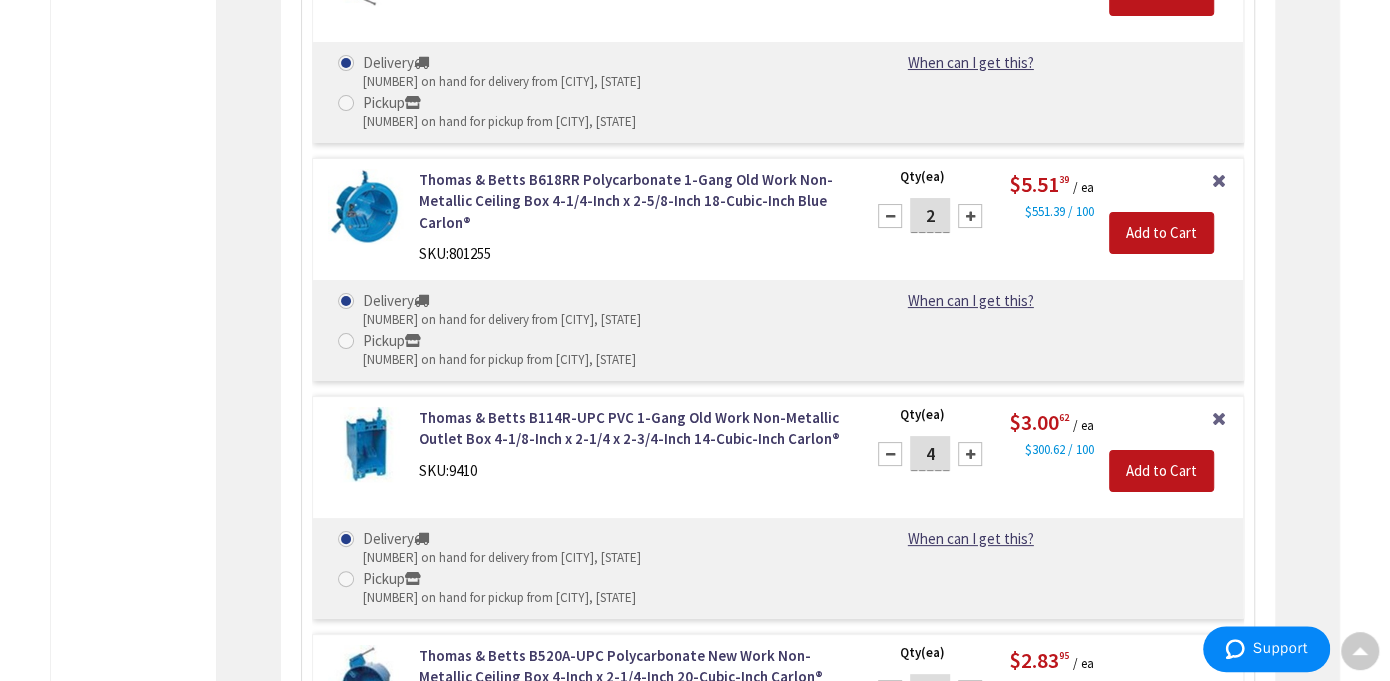 type on "4" 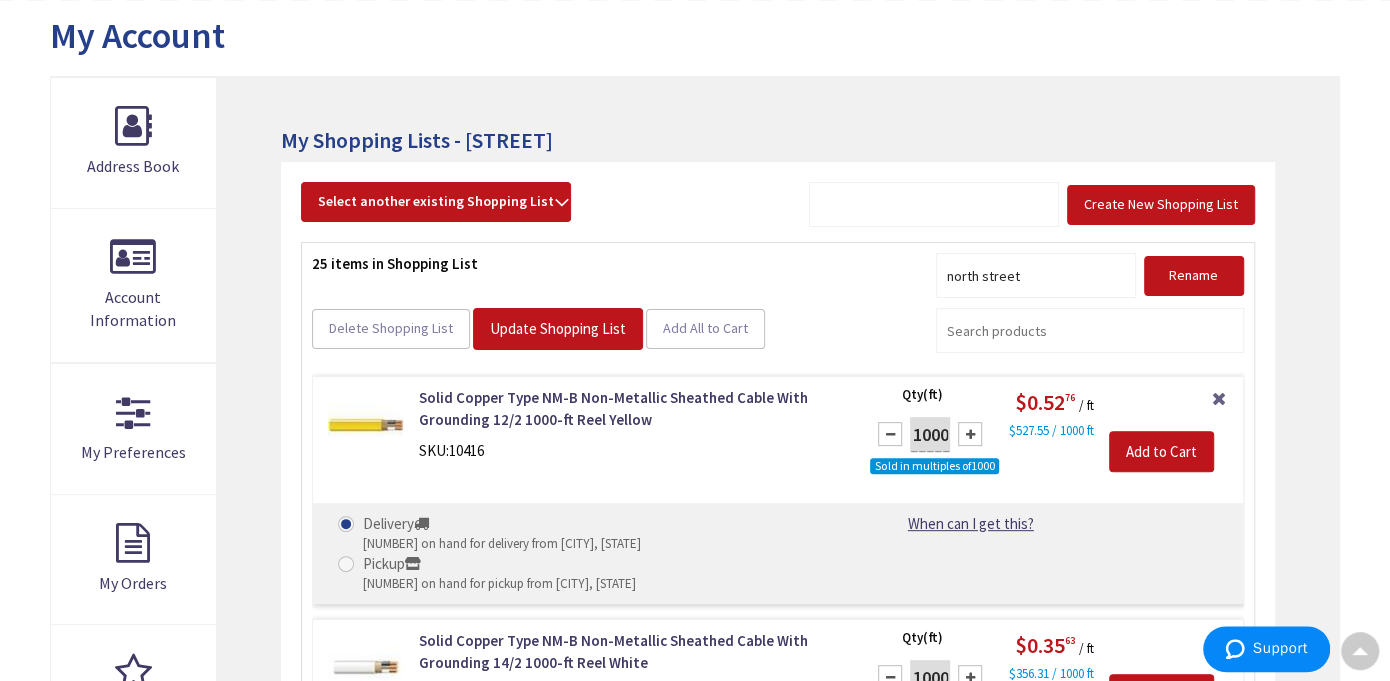 scroll, scrollTop: 0, scrollLeft: 0, axis: both 